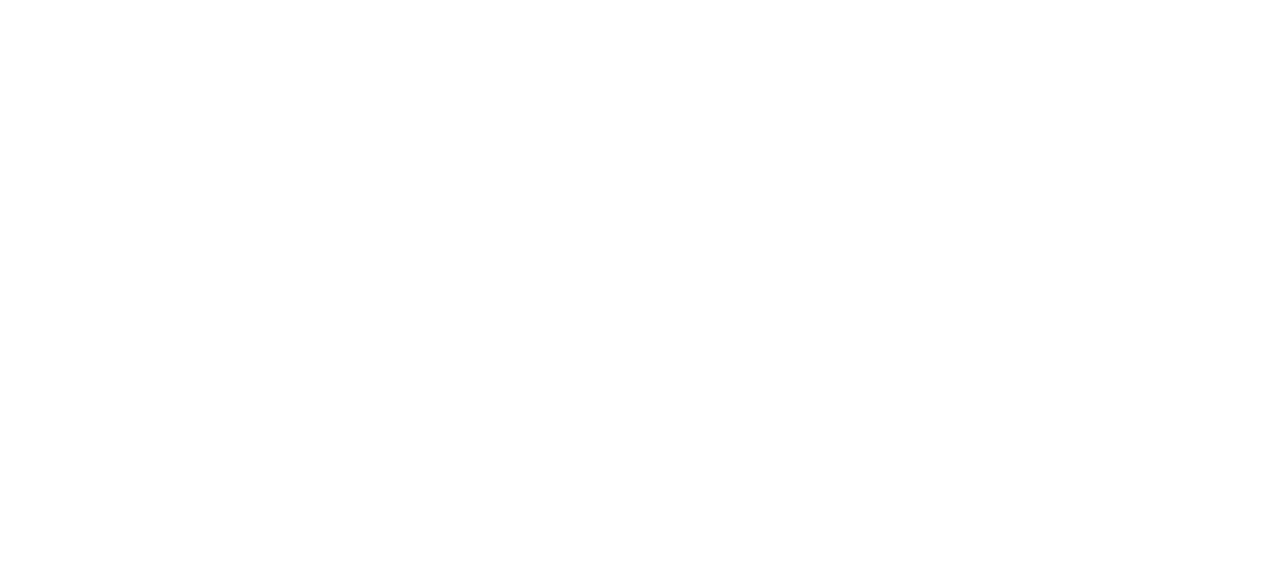 scroll, scrollTop: 0, scrollLeft: 0, axis: both 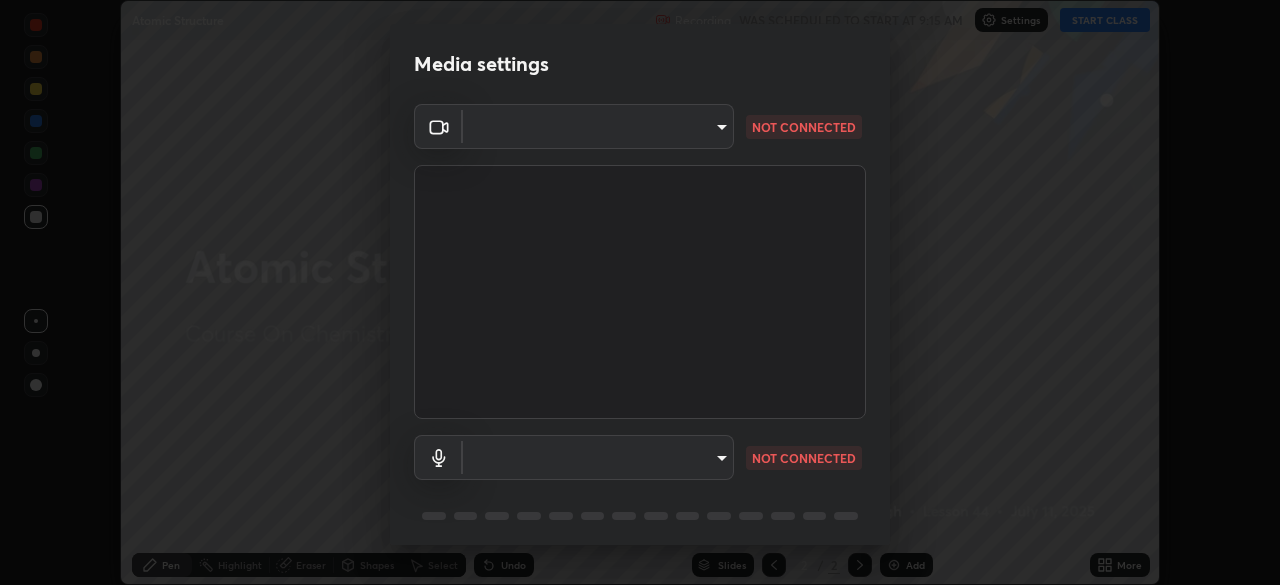 type on "846d0ba8f5080ab81b5b071cdfefeec17a04dc93fe71064fe08a1f5c66129023" 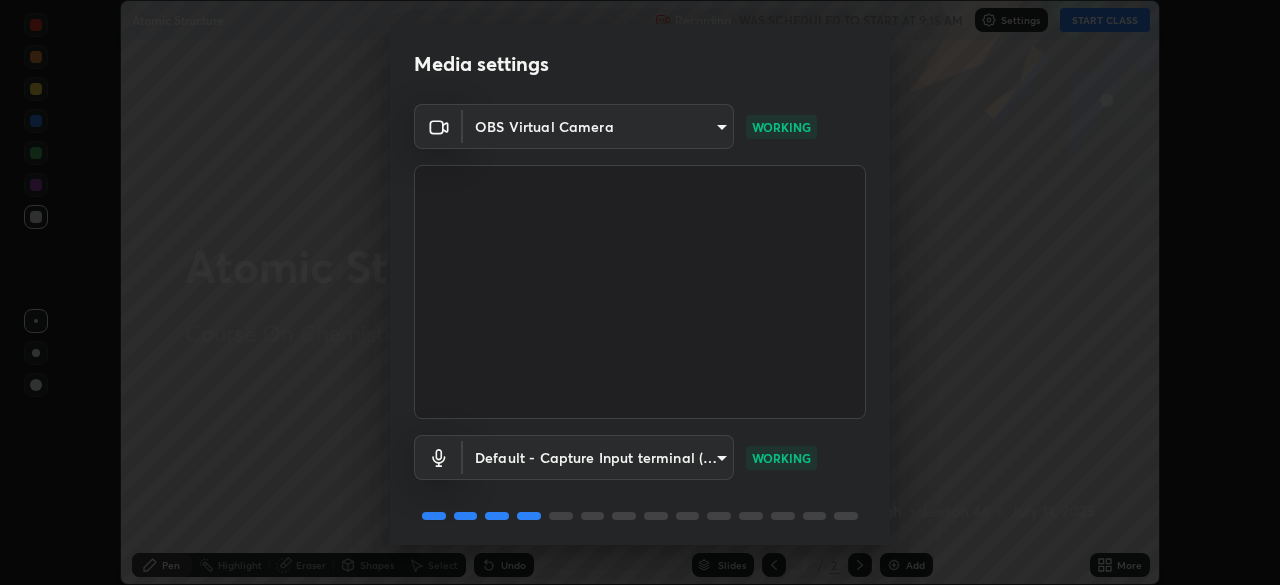 click on "Media settings OBS Virtual Camera 846d0ba8f5080ab81b5b071cdfefeec17a04dc93fe71064fe08a1f5c66129023 WORKING Default - Capture Input terminal (Digital Array MIC) default WORKING 1 / 5 Next" at bounding box center [640, 292] 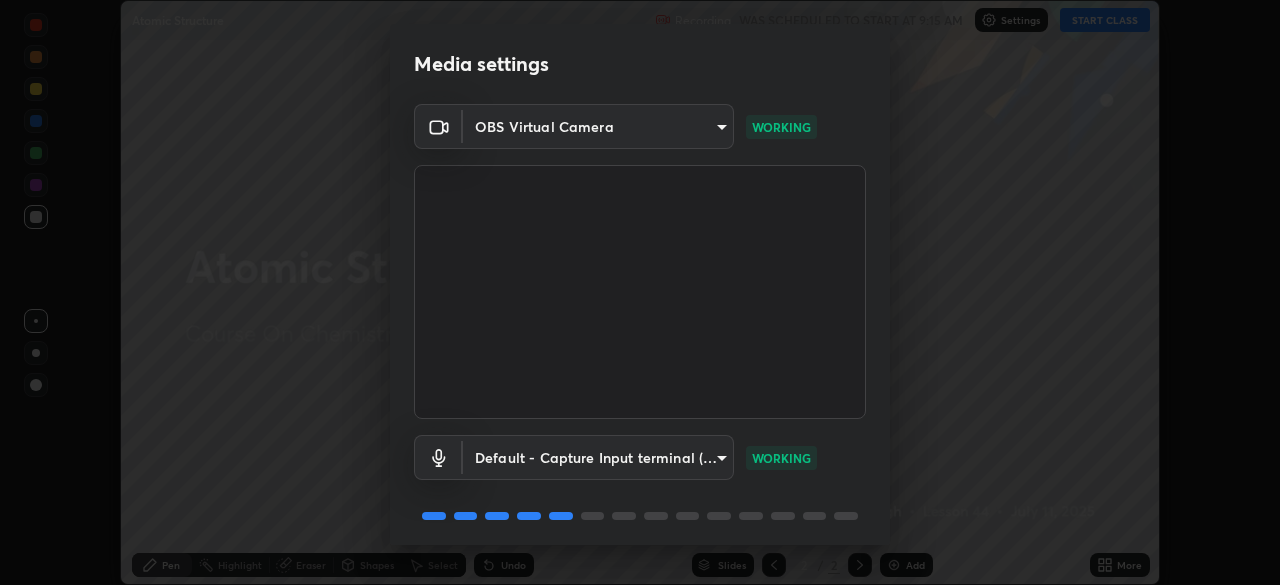 scroll, scrollTop: 71, scrollLeft: 0, axis: vertical 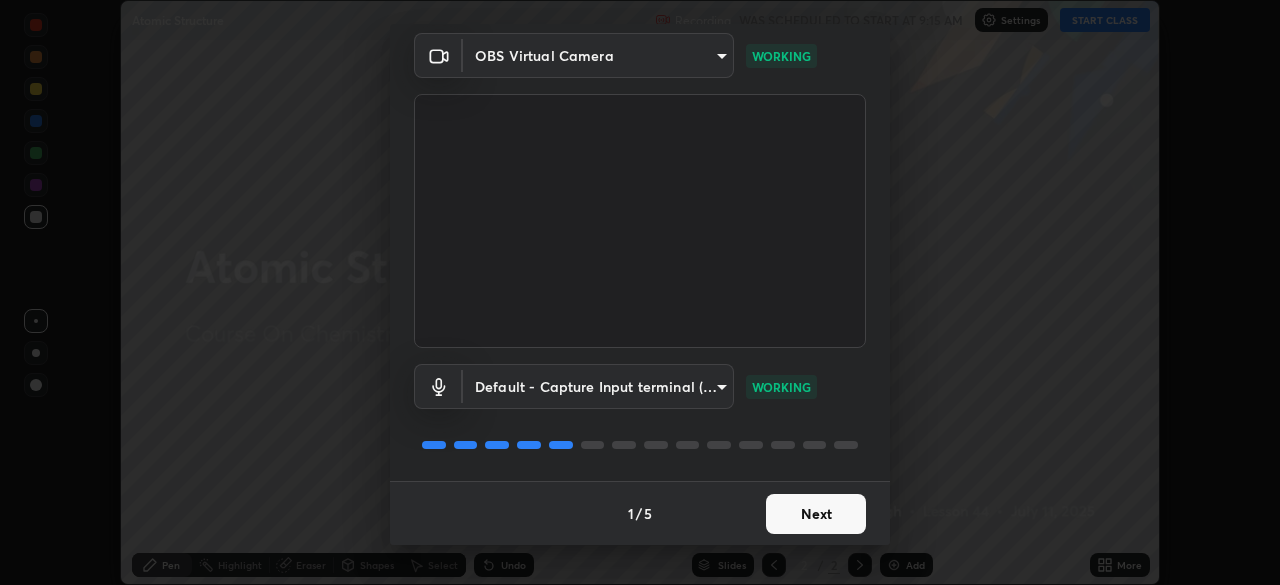 click on "Next" at bounding box center (816, 514) 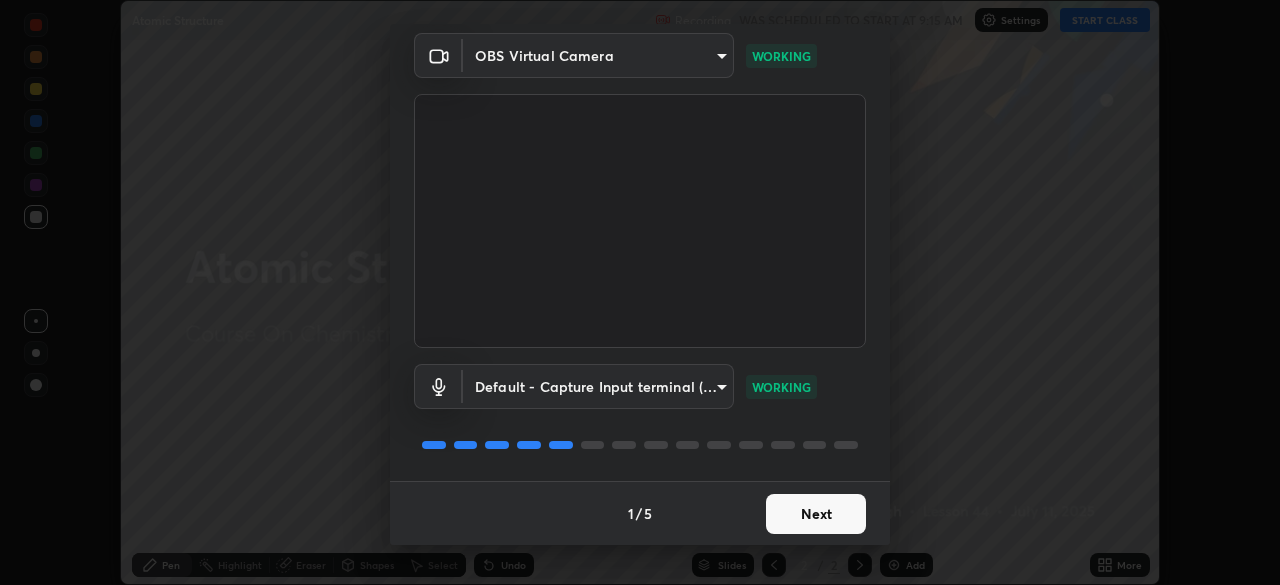 scroll, scrollTop: 0, scrollLeft: 0, axis: both 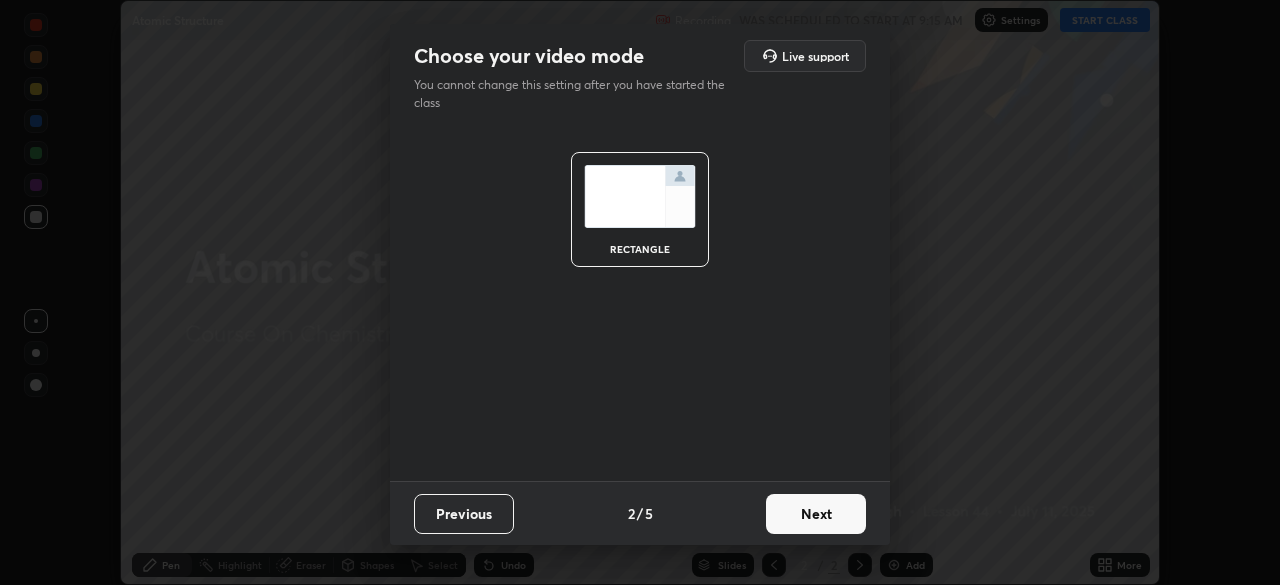 click on "Next" at bounding box center (816, 514) 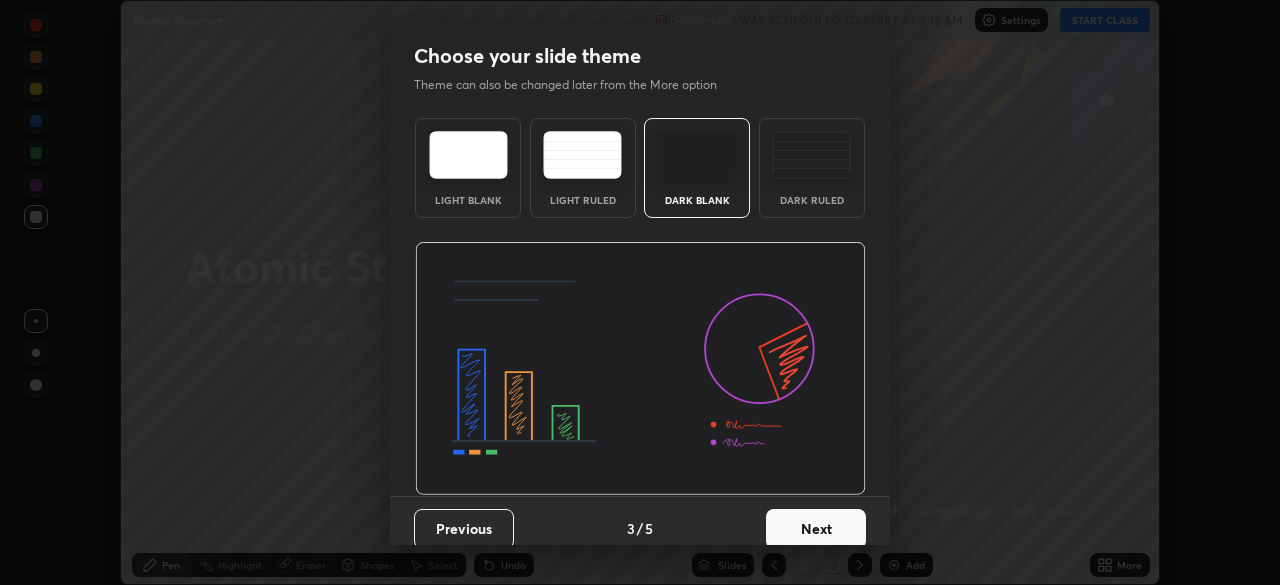 click on "Next" at bounding box center (816, 529) 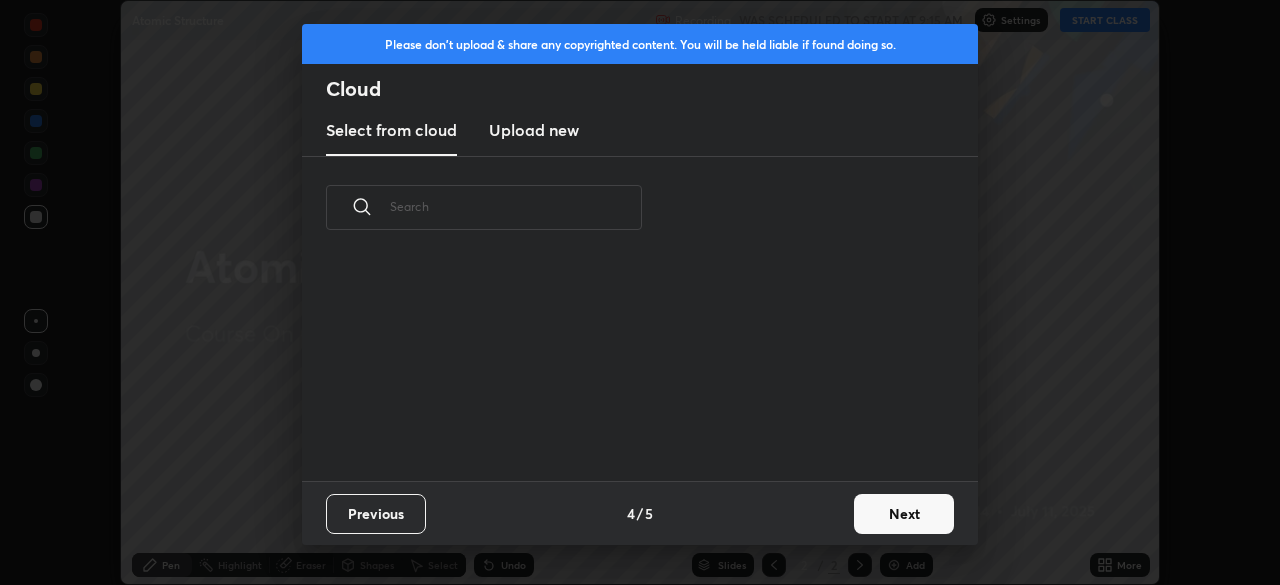 click on "Next" at bounding box center (904, 514) 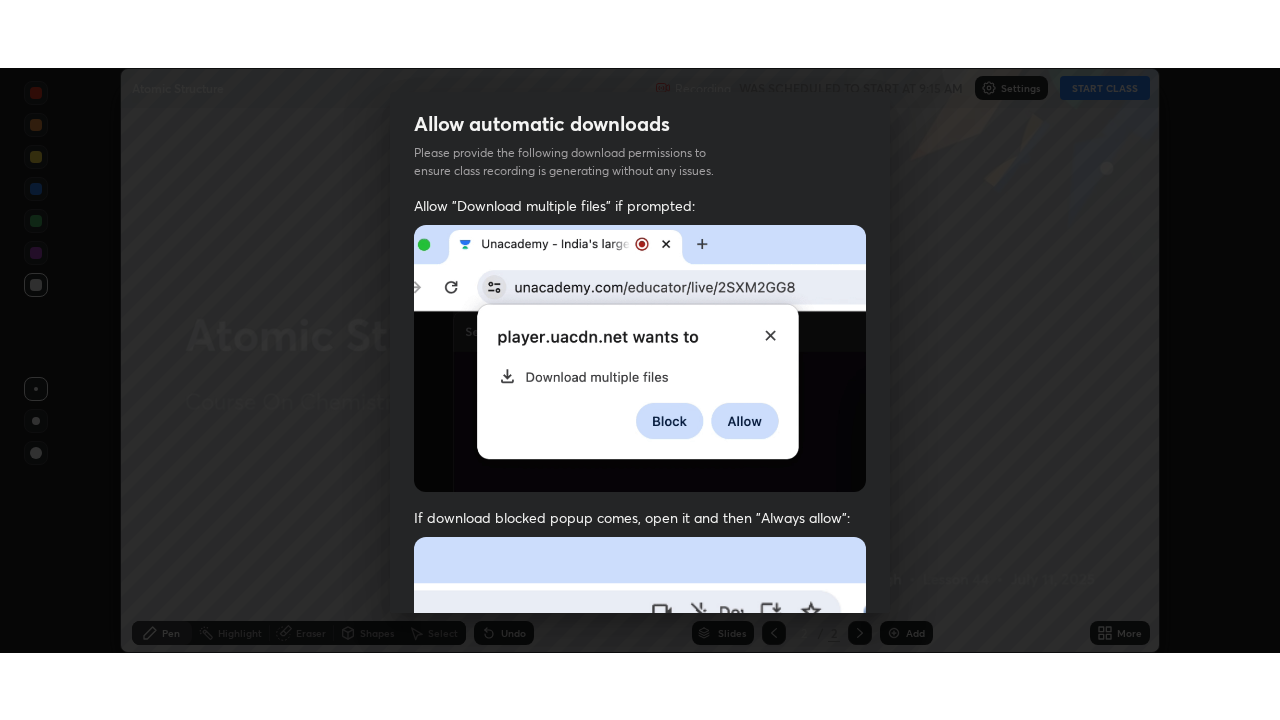 scroll, scrollTop: 479, scrollLeft: 0, axis: vertical 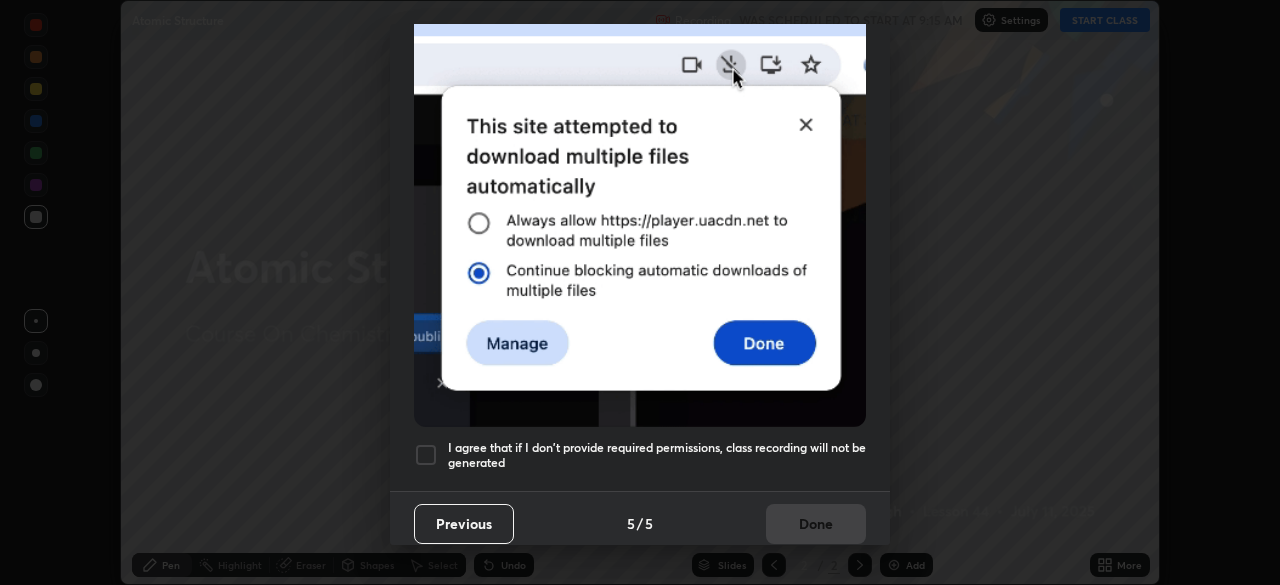 click at bounding box center [426, 455] 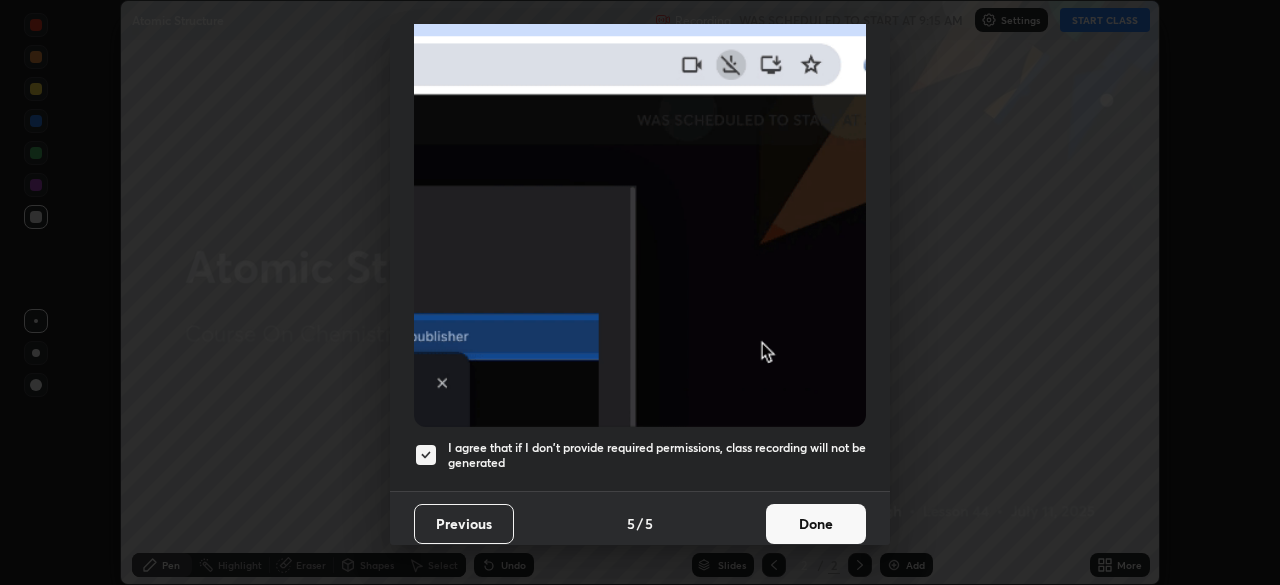 click on "Done" at bounding box center (816, 524) 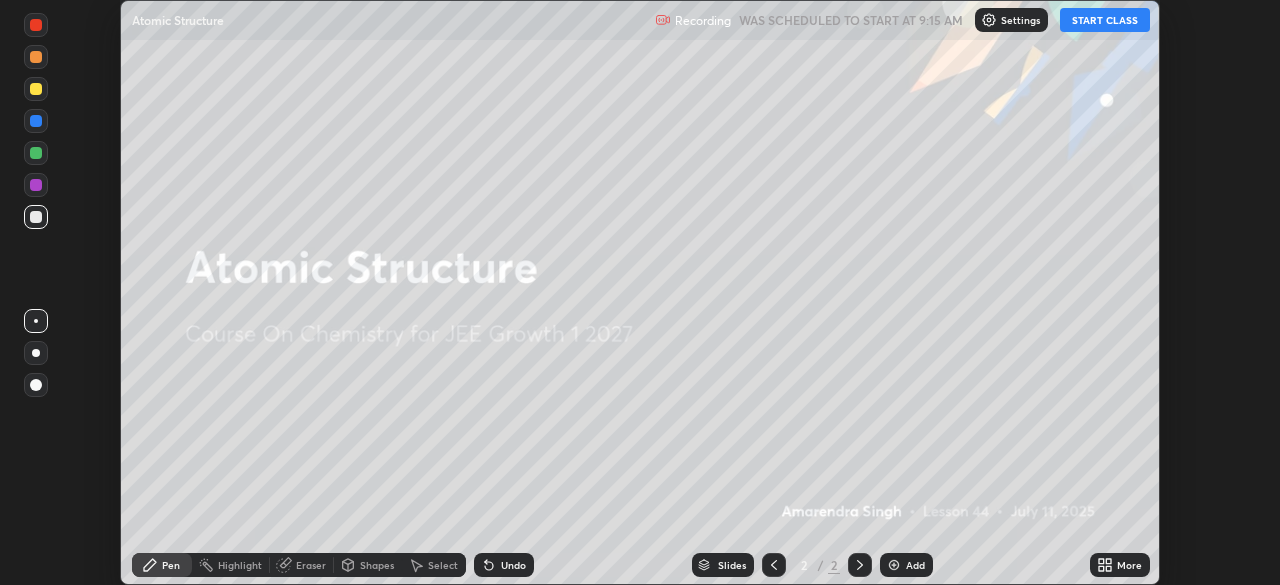 click 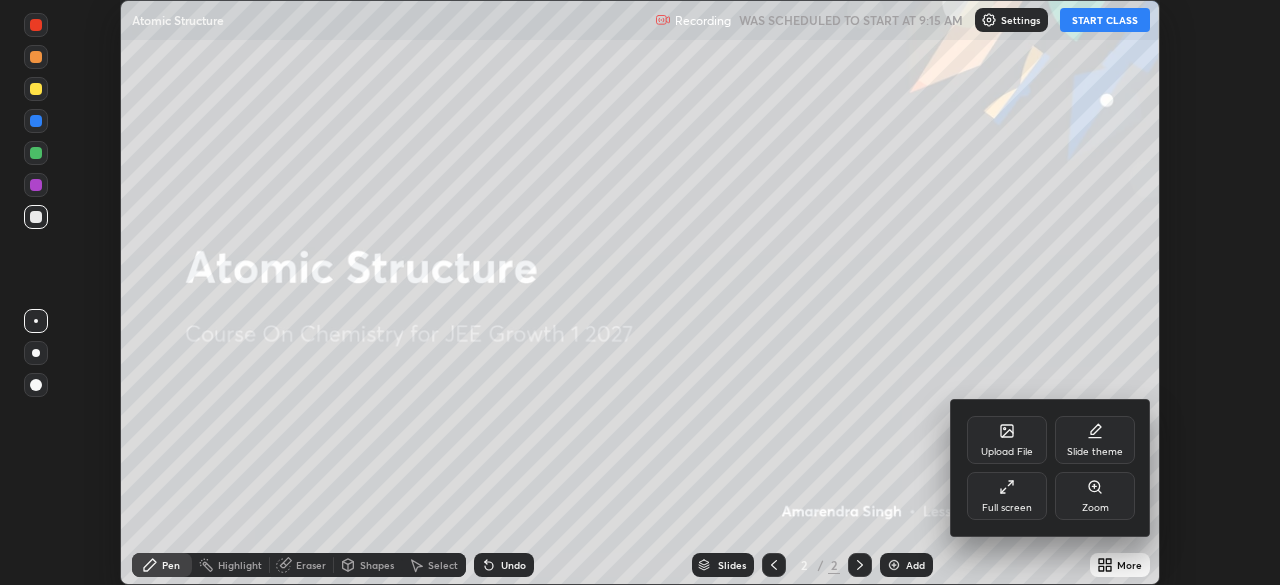 click 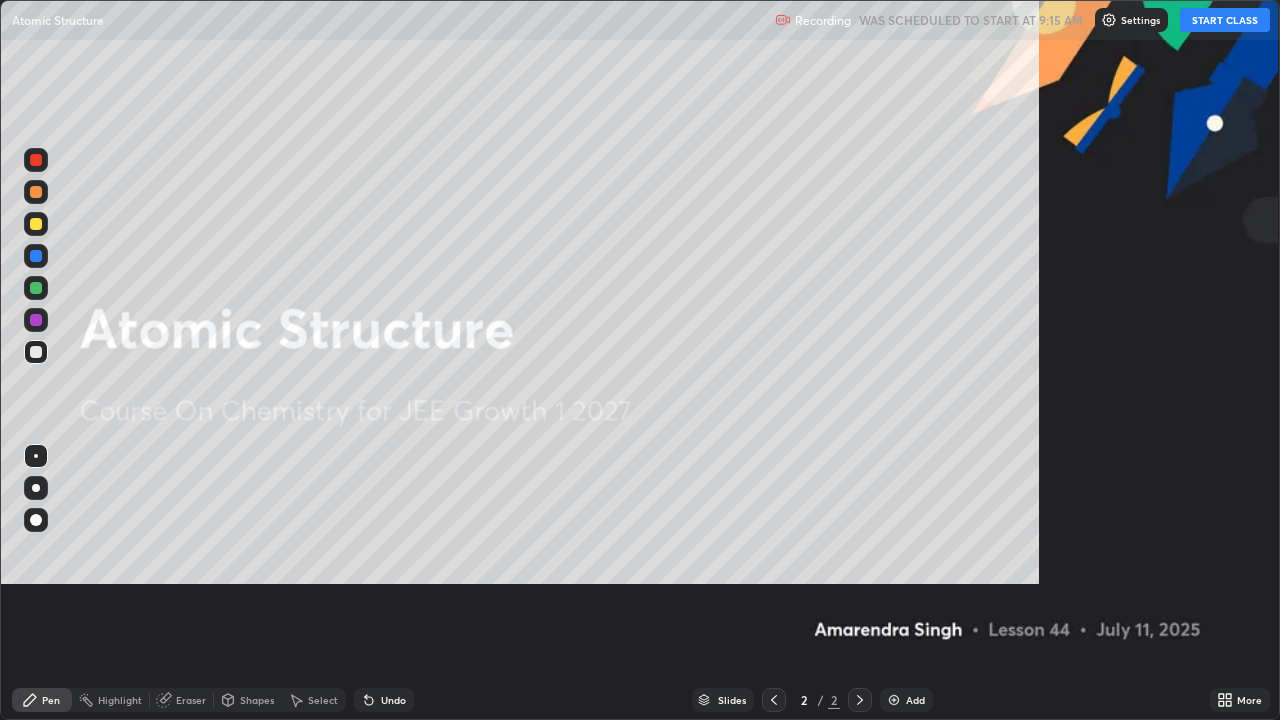 scroll, scrollTop: 99280, scrollLeft: 98720, axis: both 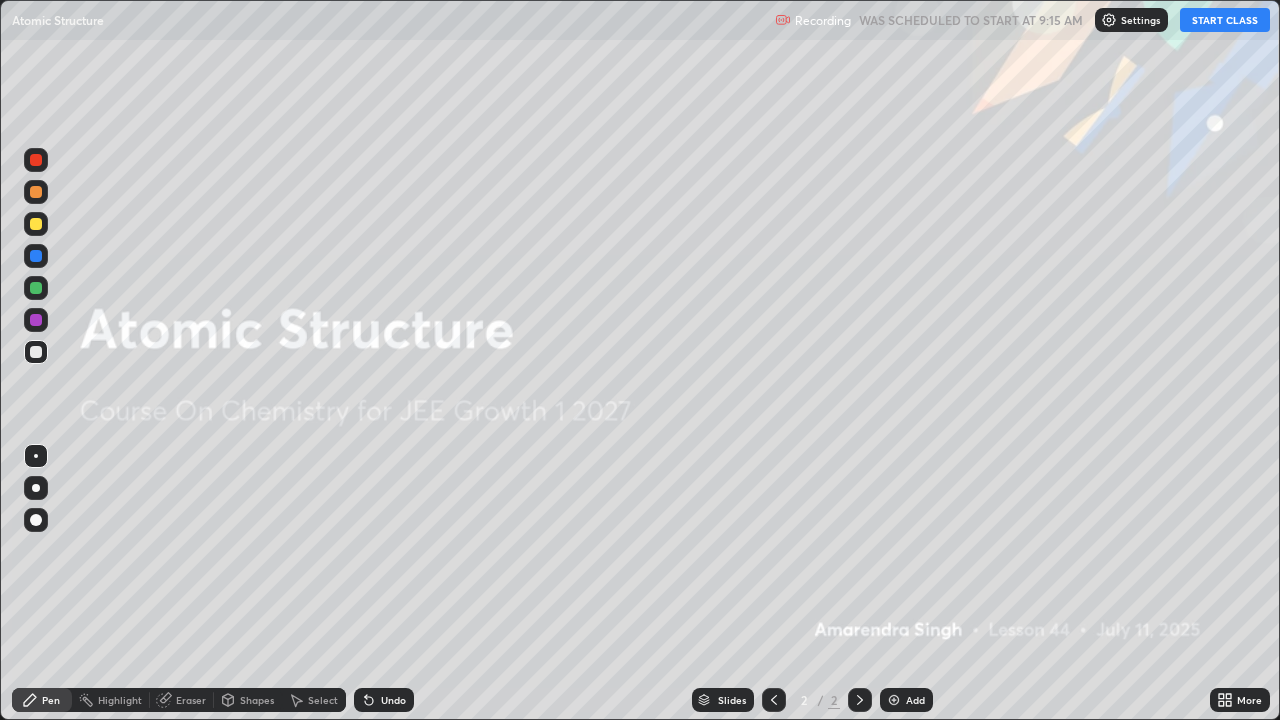 click on "START CLASS" at bounding box center [1225, 20] 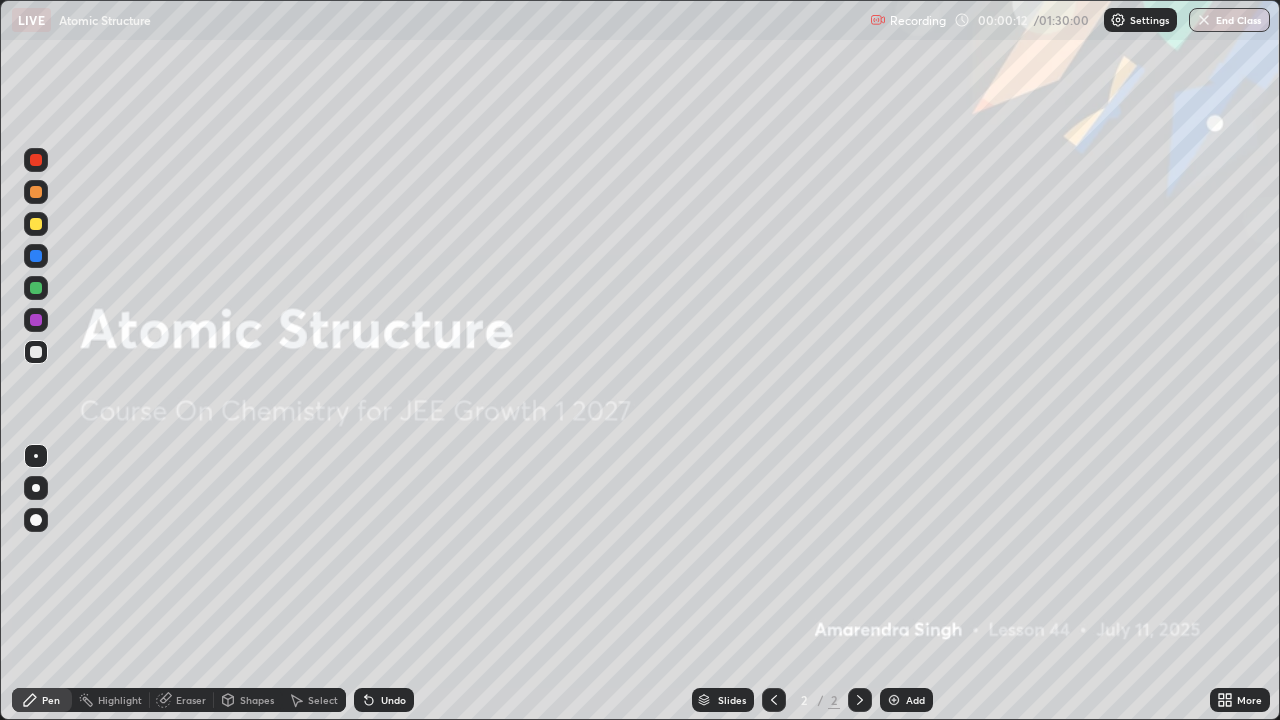 click at bounding box center [894, 700] 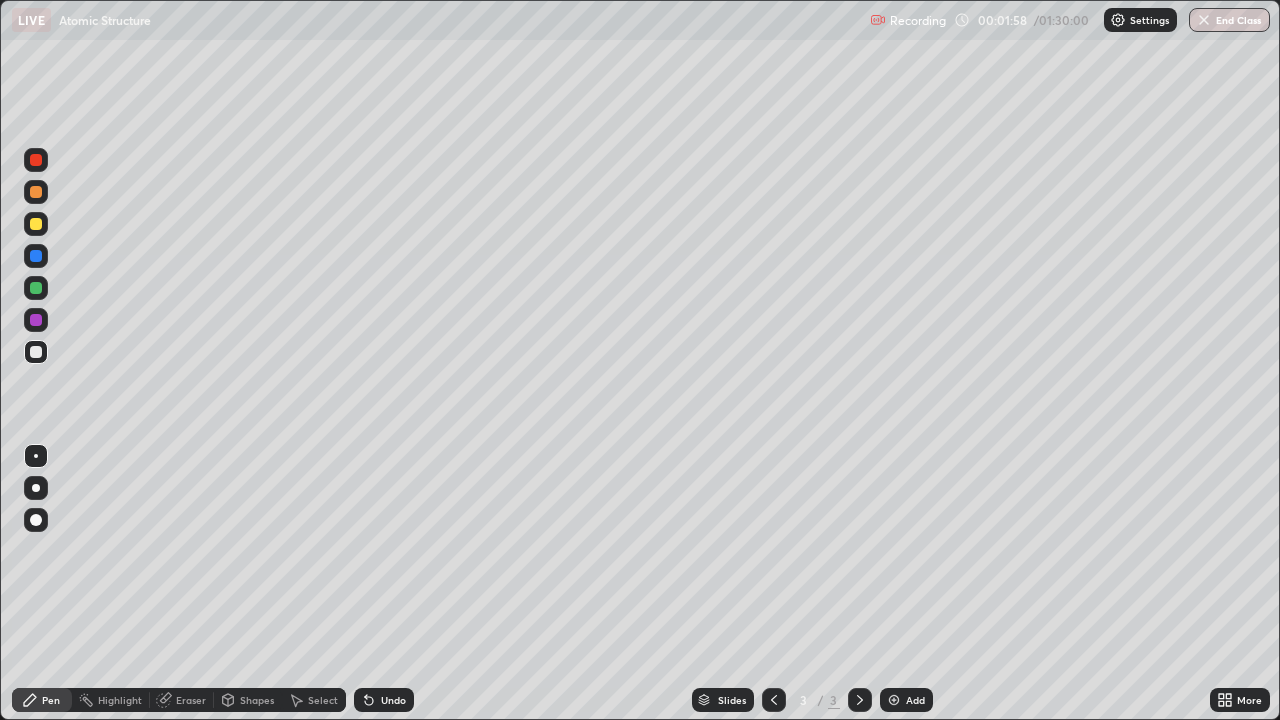 click at bounding box center [36, 160] 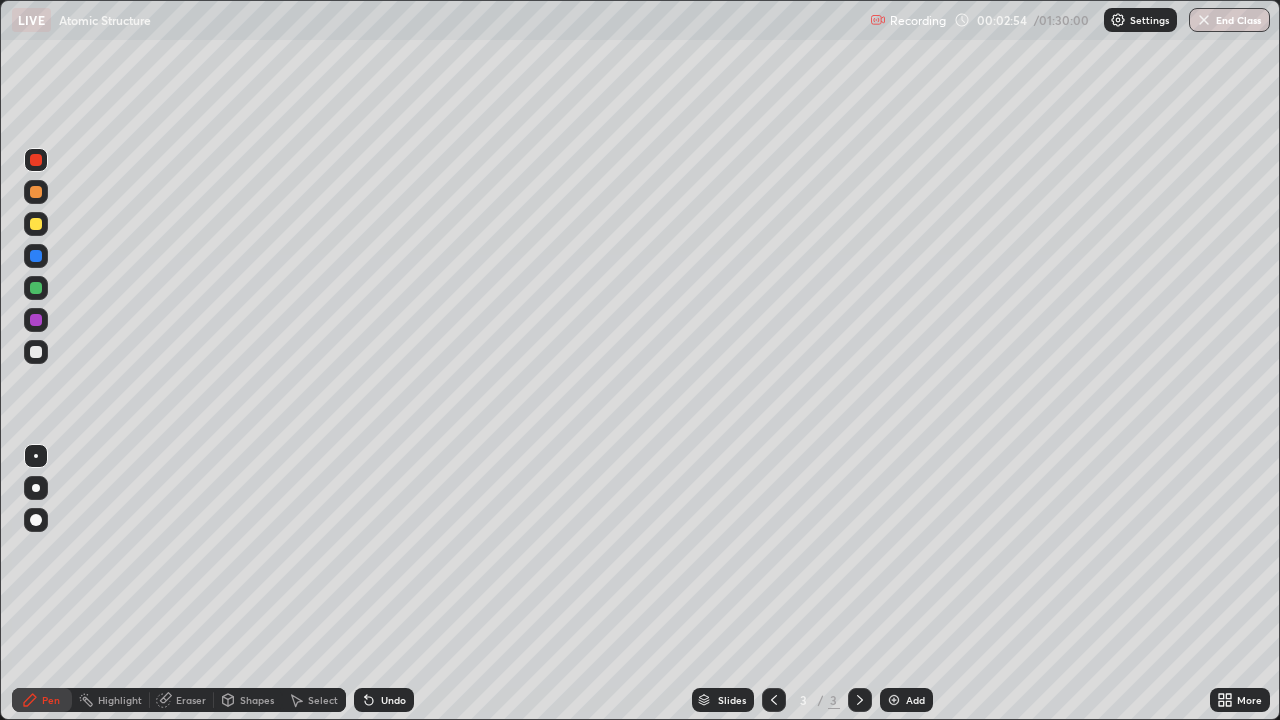 click on "Undo" at bounding box center (384, 700) 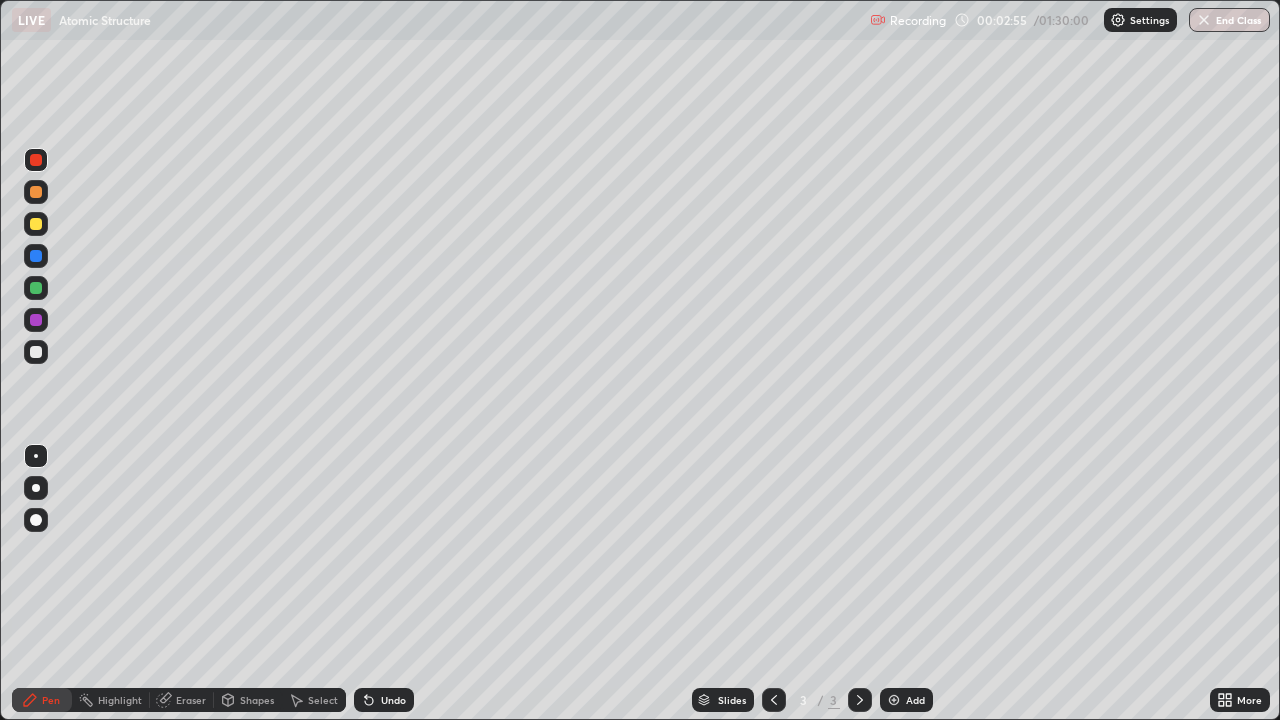 click on "Undo" at bounding box center (393, 700) 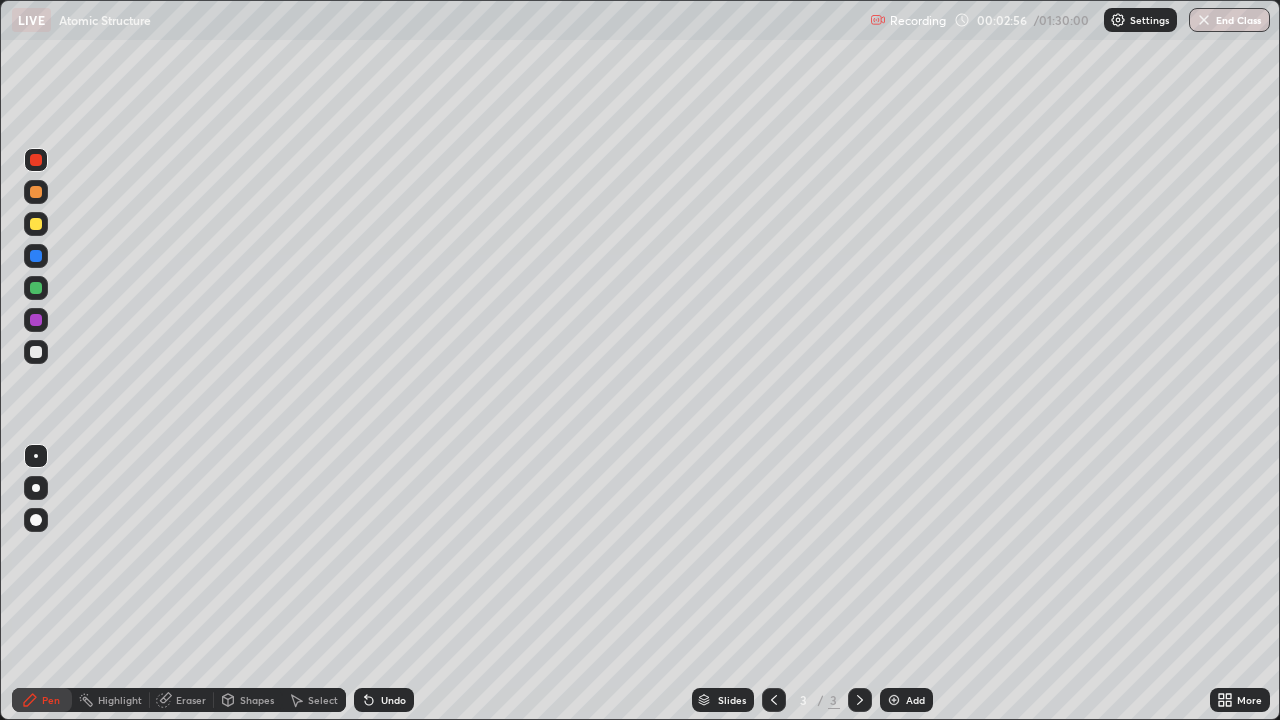 click on "Undo" at bounding box center (384, 700) 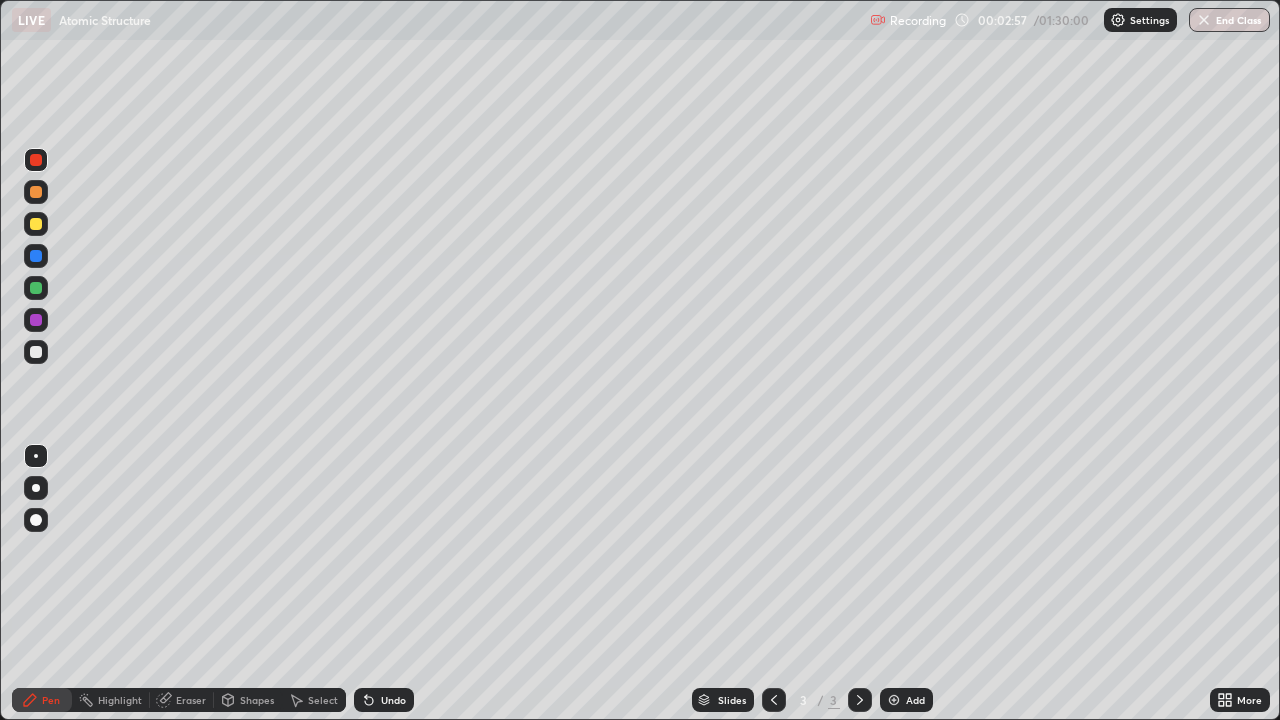 click on "Undo" at bounding box center [393, 700] 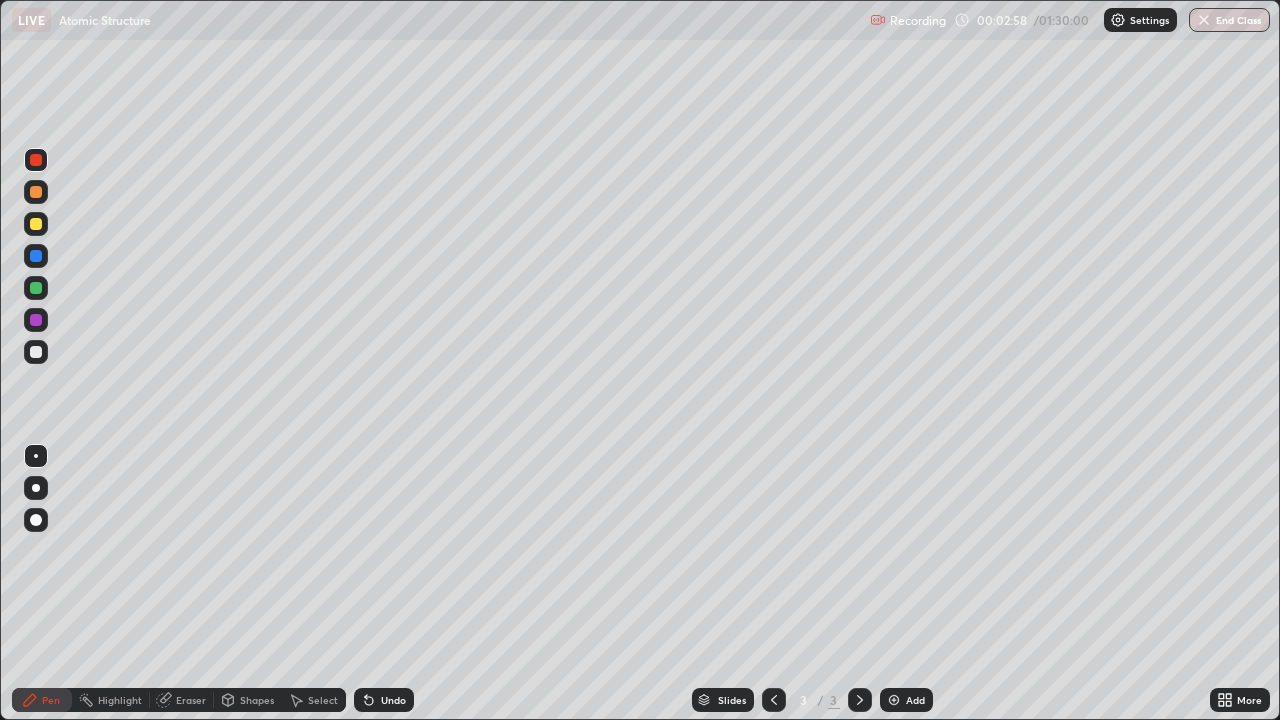 click 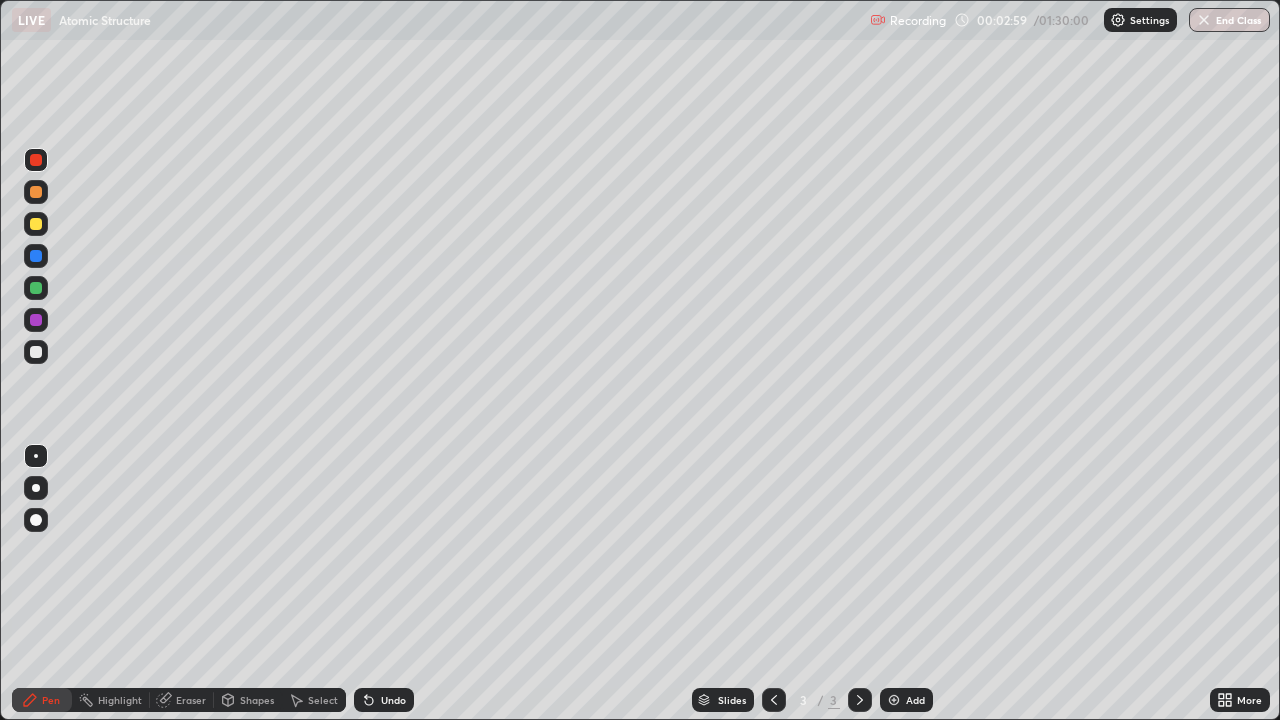 click on "Undo" at bounding box center [393, 700] 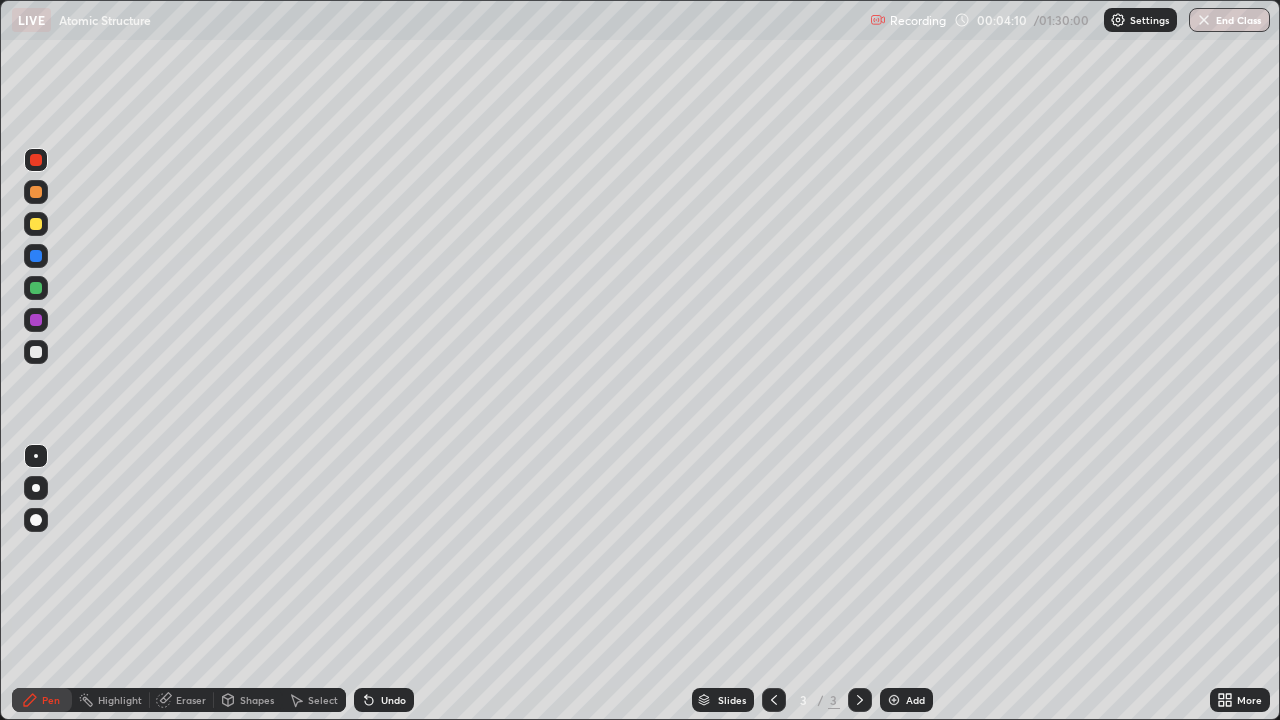 click at bounding box center (36, 288) 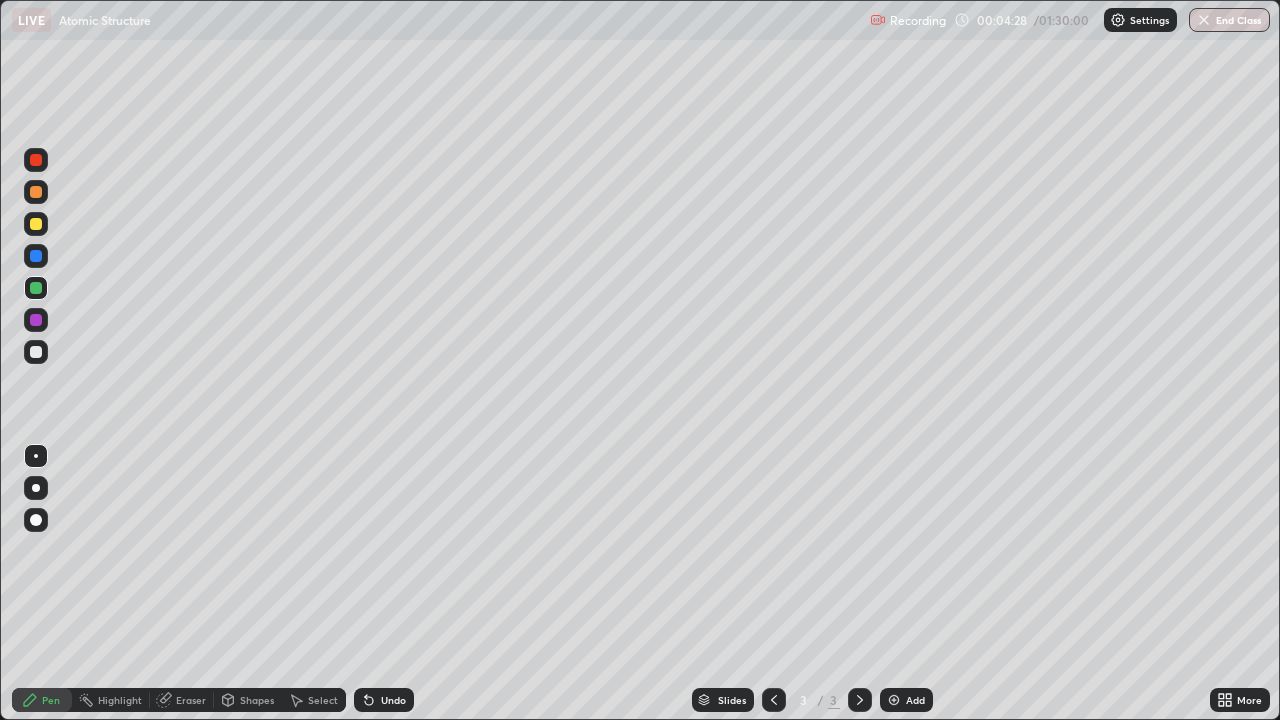 click at bounding box center [36, 288] 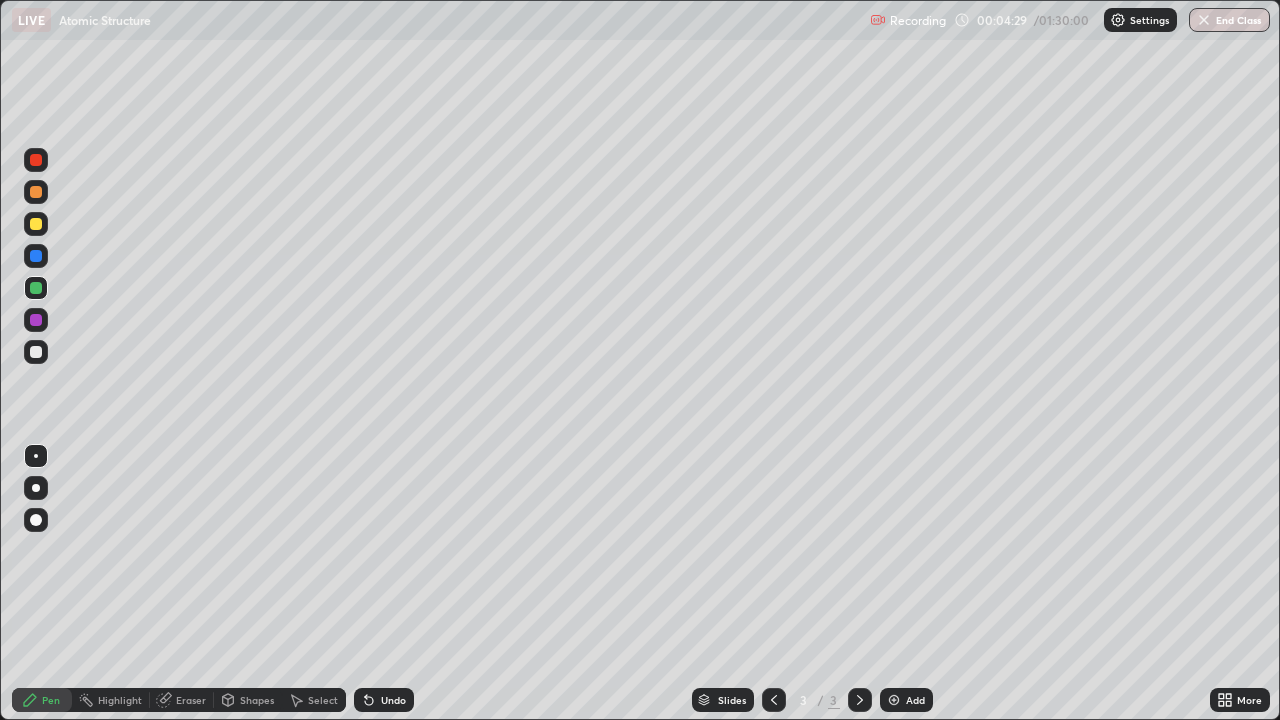 click at bounding box center [36, 320] 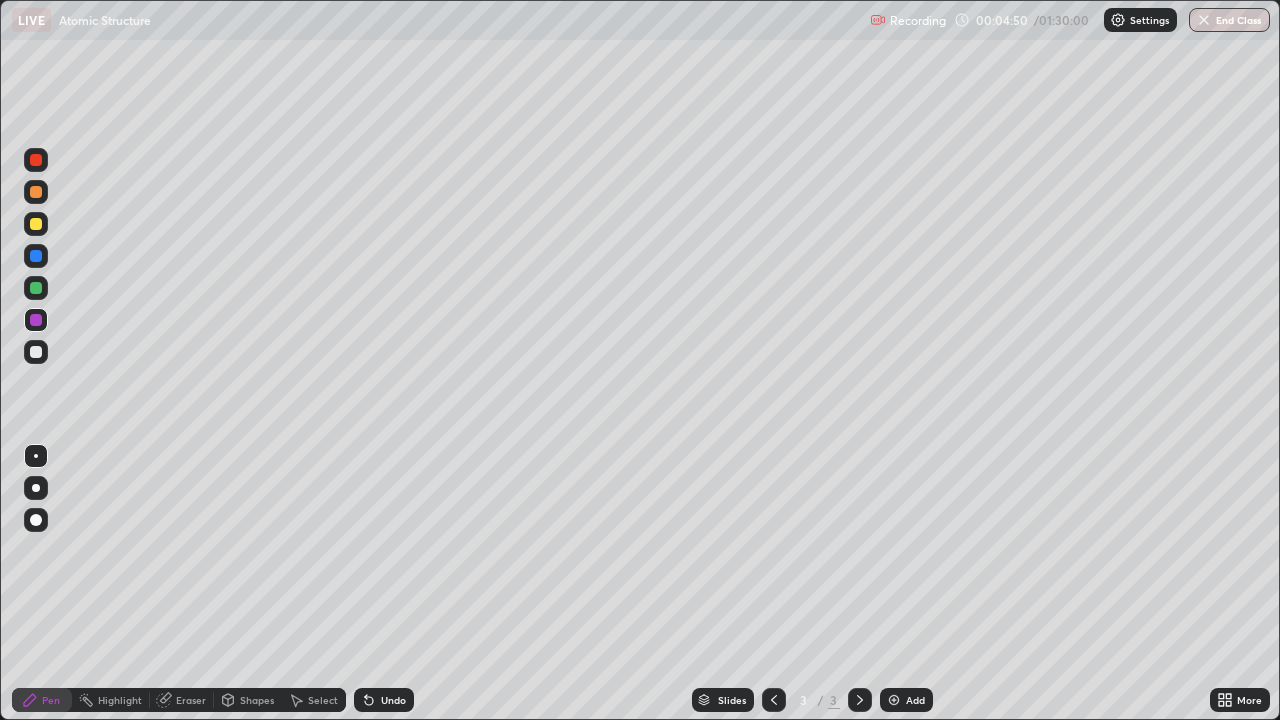 click at bounding box center [36, 352] 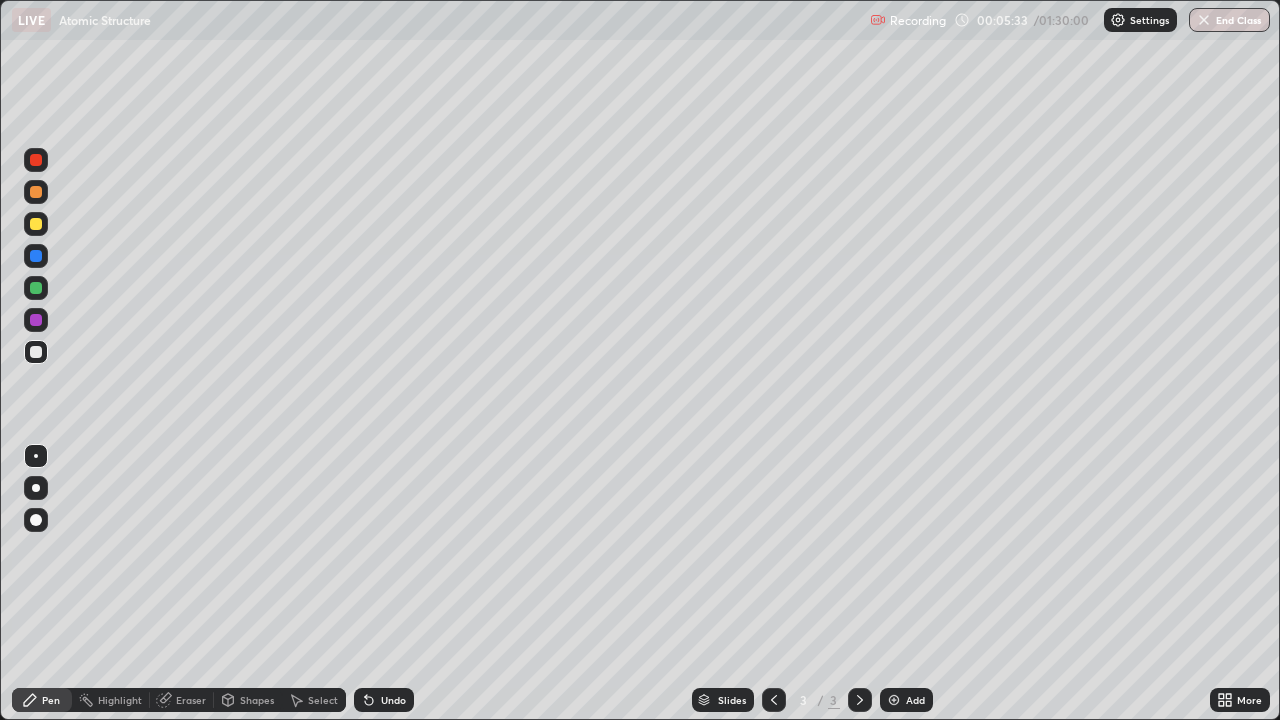 click at bounding box center [36, 352] 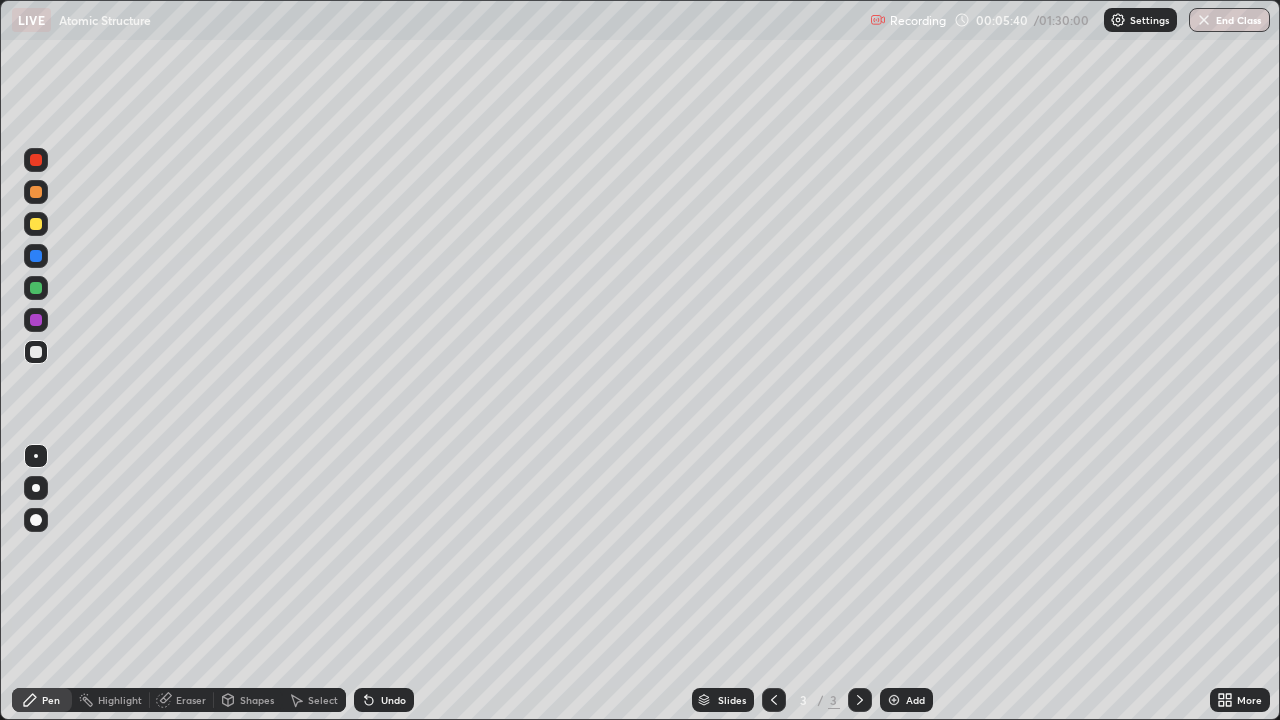 click at bounding box center [36, 224] 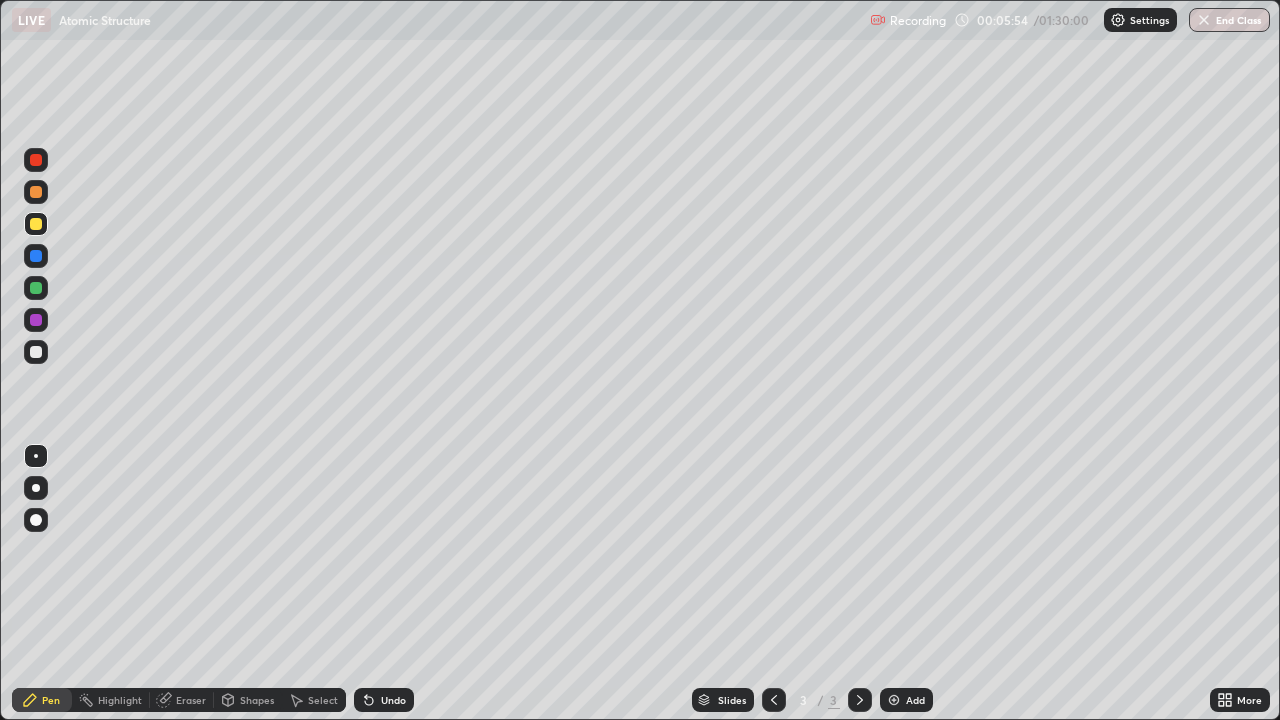 click at bounding box center [36, 352] 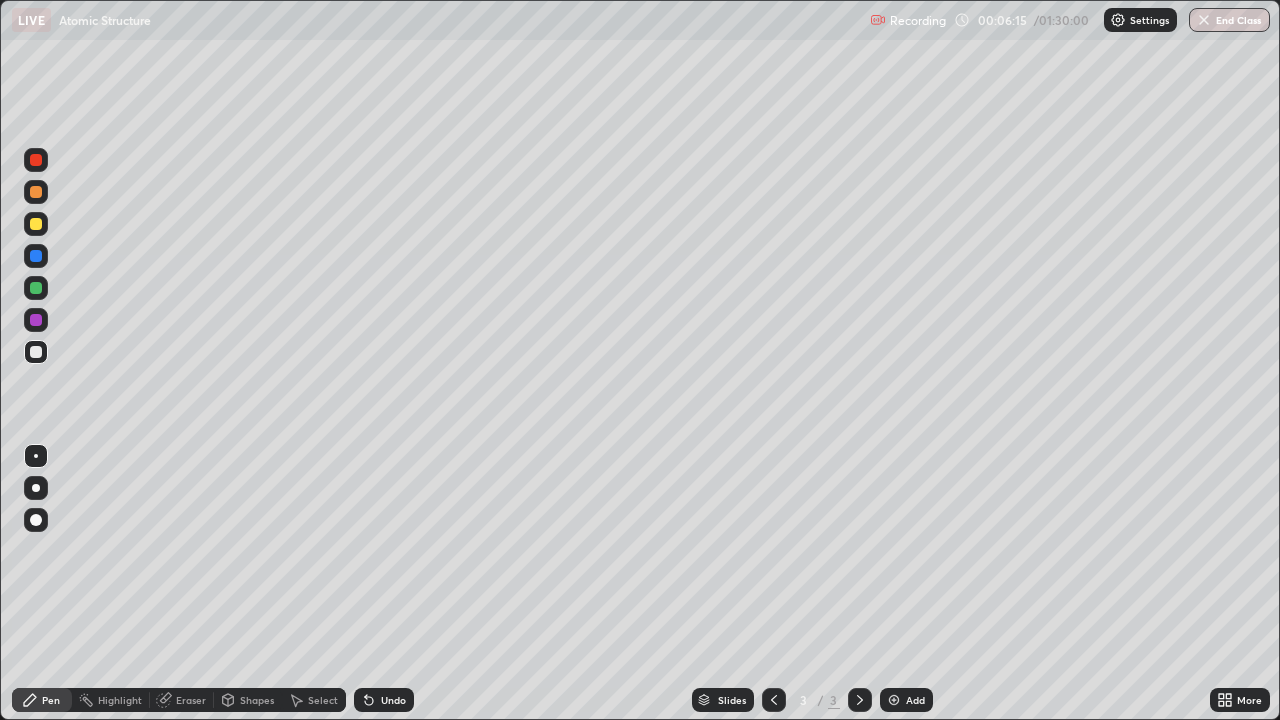 click at bounding box center (36, 320) 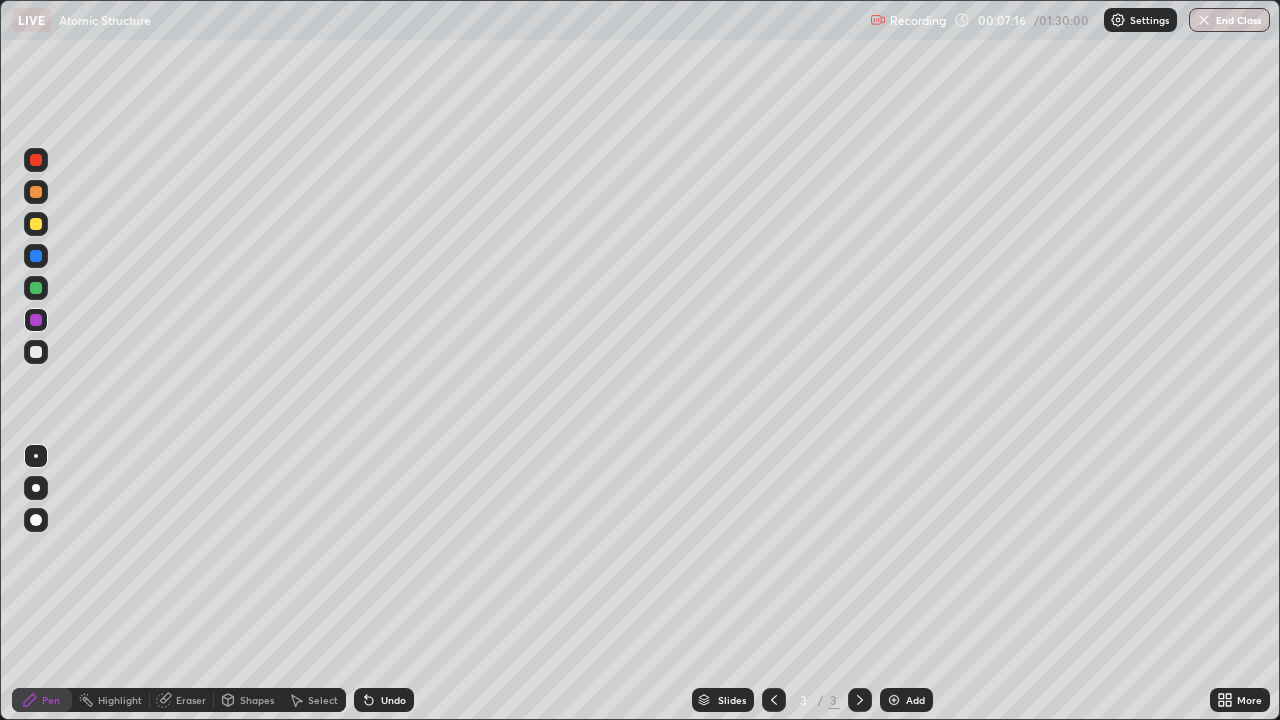 click at bounding box center (36, 352) 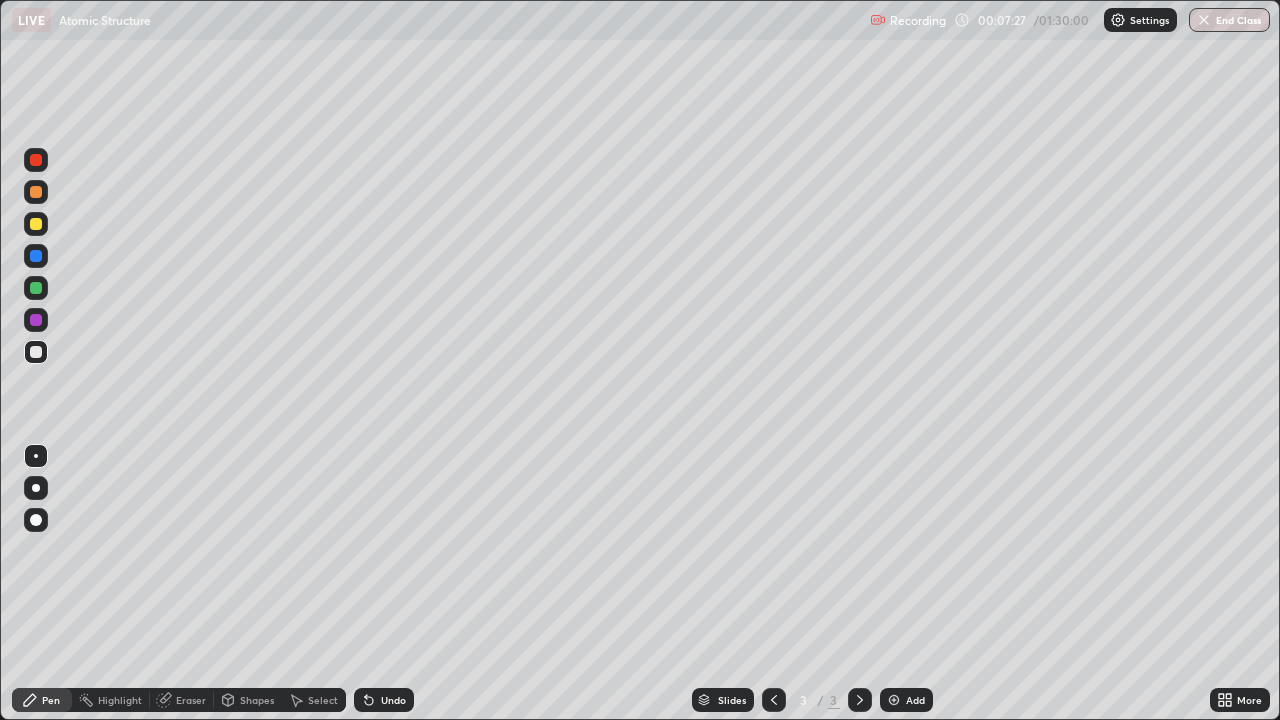 click at bounding box center (36, 288) 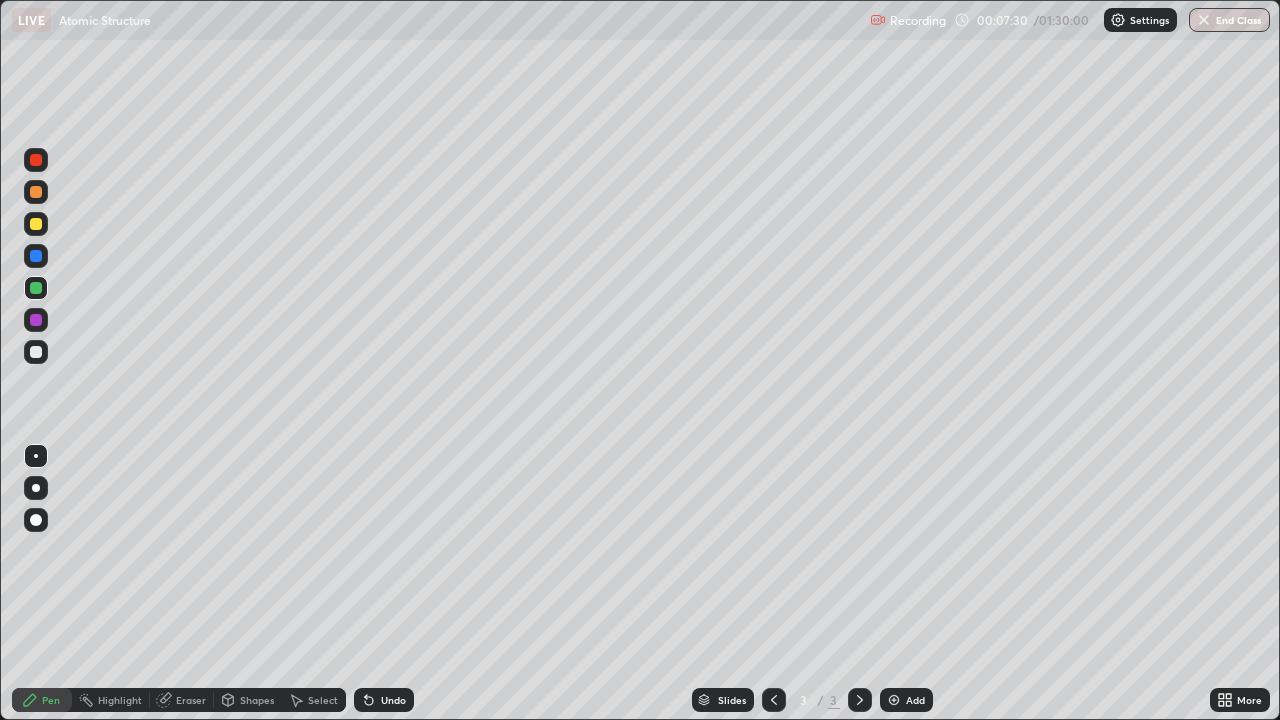 click on "Undo" at bounding box center [384, 700] 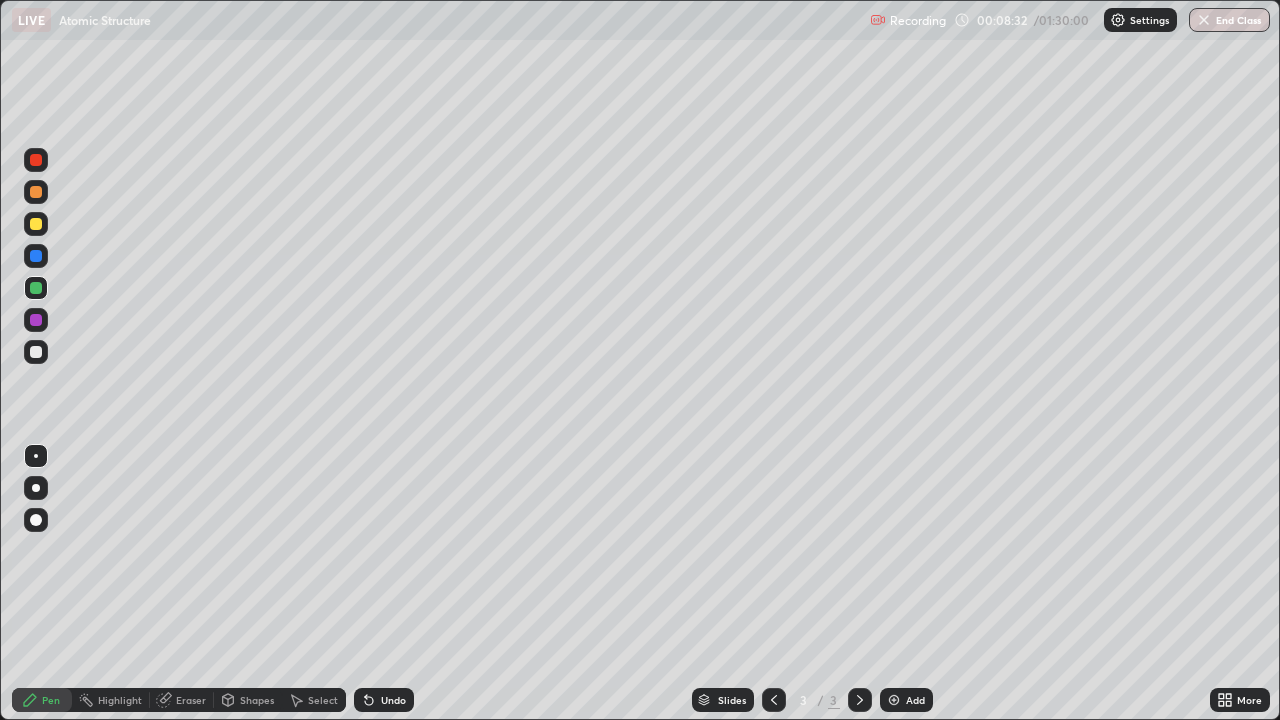 click at bounding box center [36, 224] 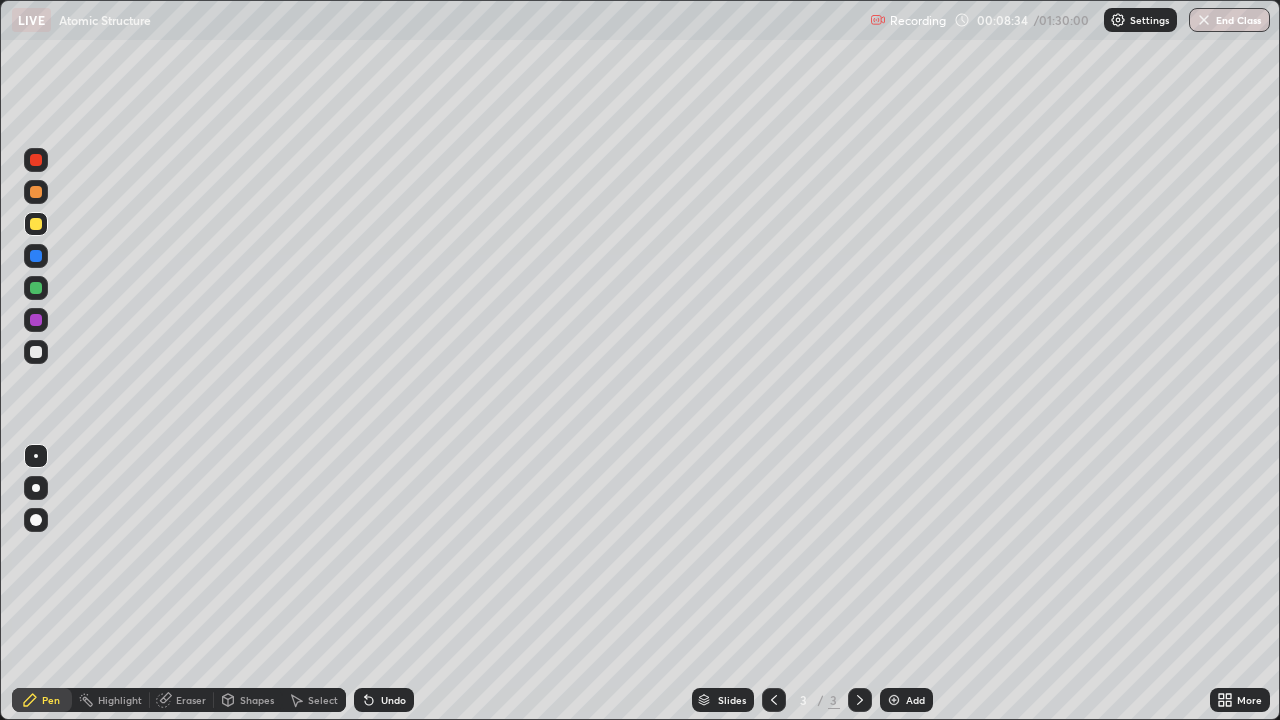 click on "Undo" at bounding box center [393, 700] 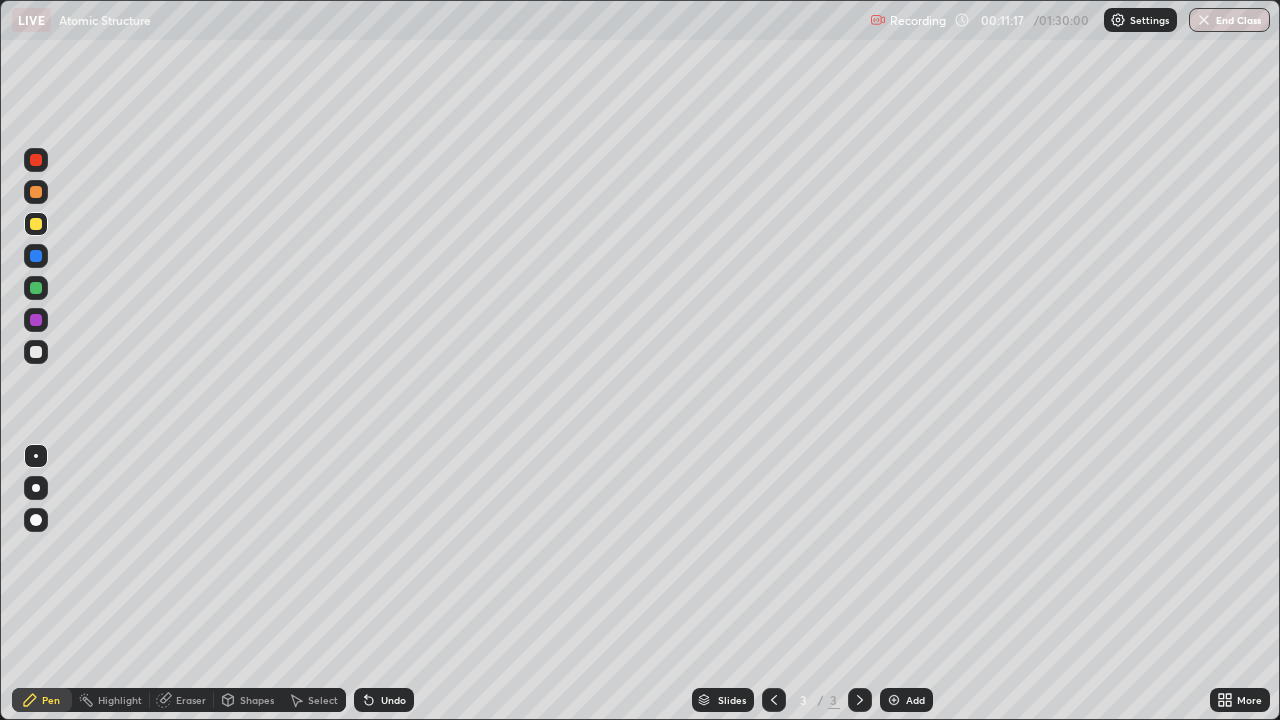 click at bounding box center [894, 700] 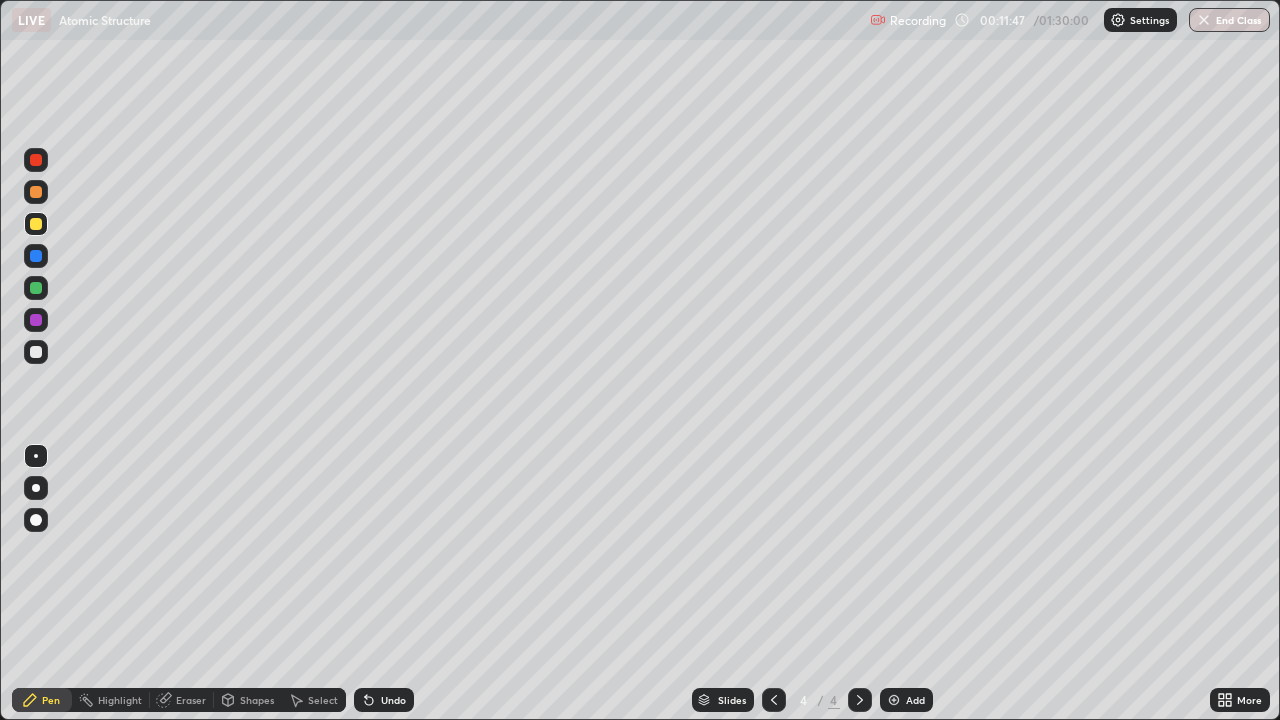 click at bounding box center (36, 256) 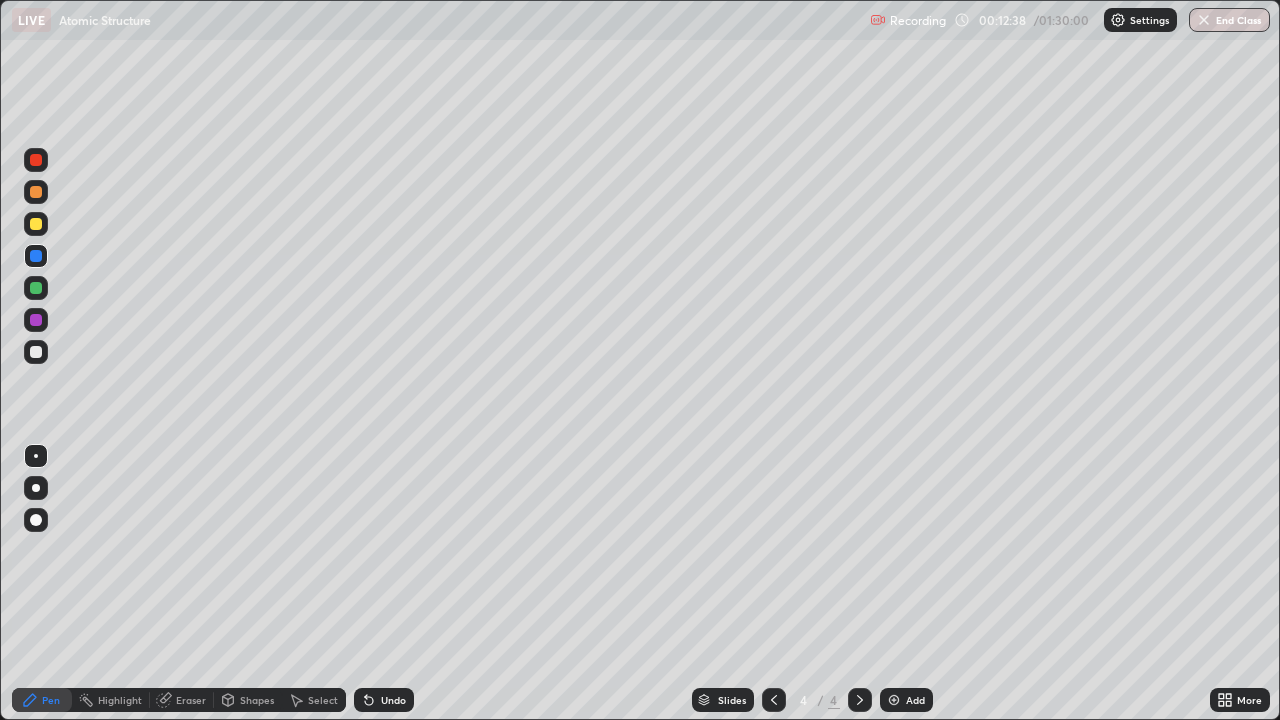 click at bounding box center (36, 352) 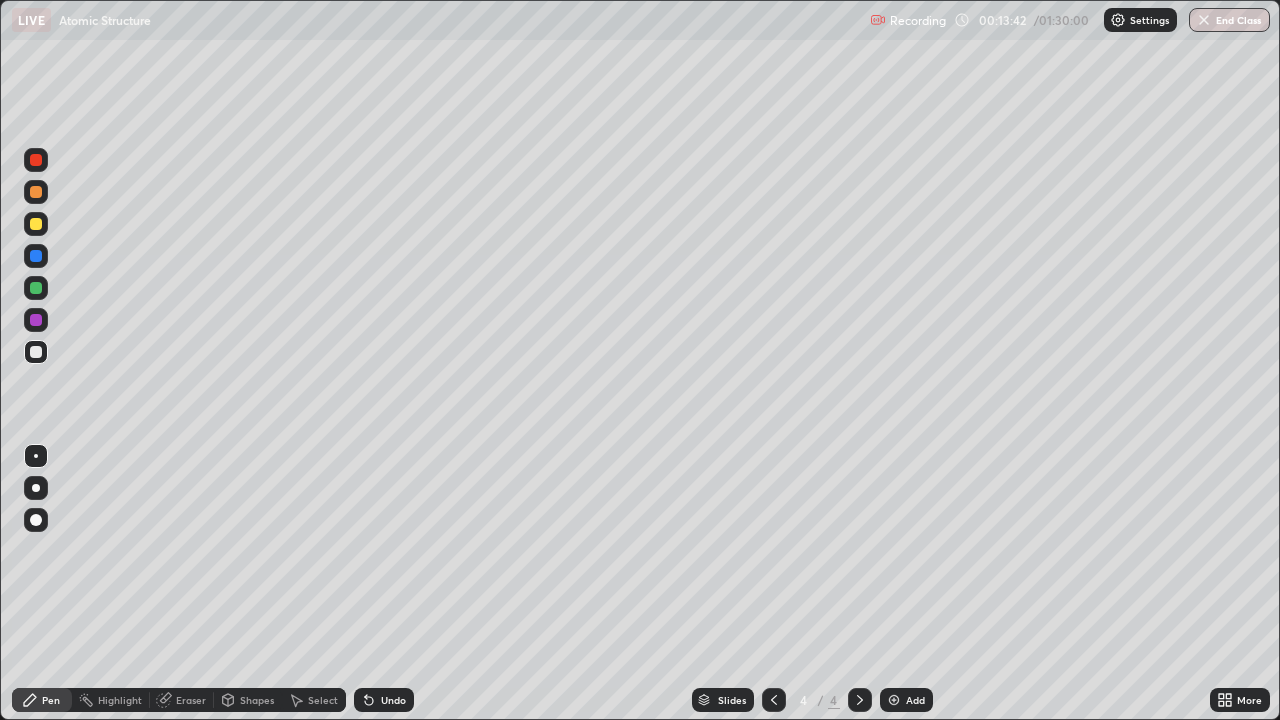 click at bounding box center (36, 320) 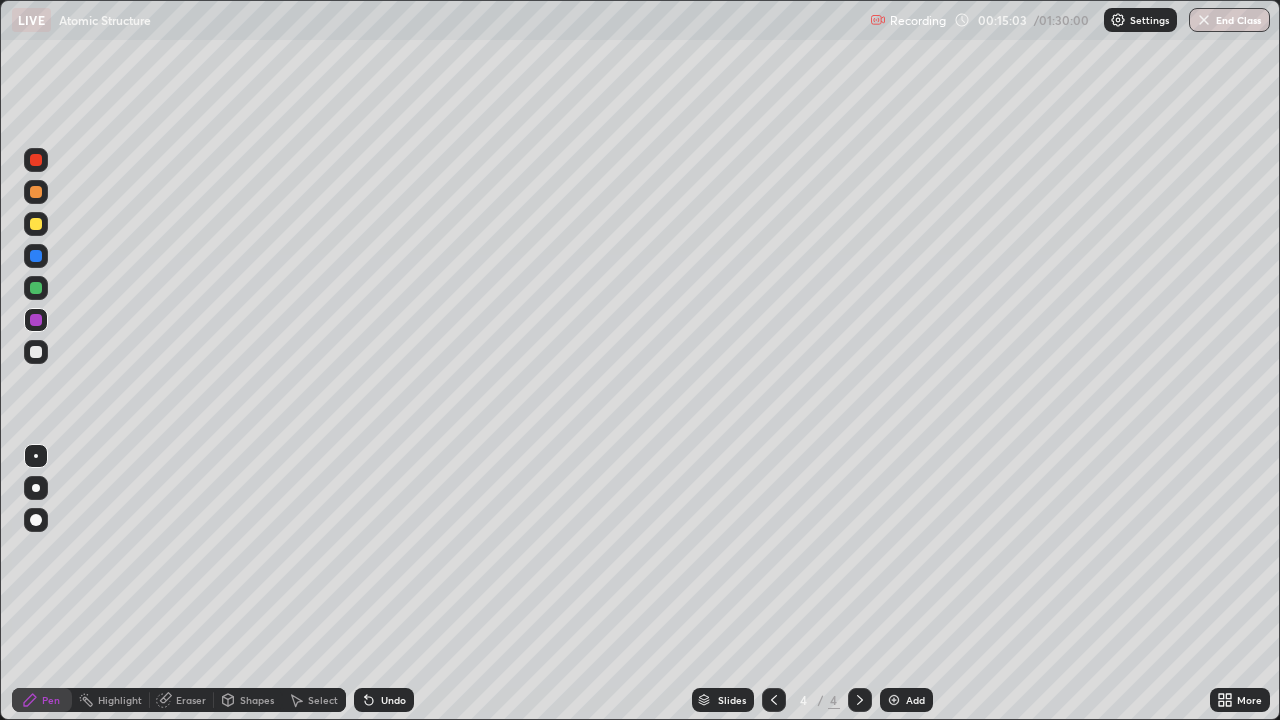 click on "Undo" at bounding box center (393, 700) 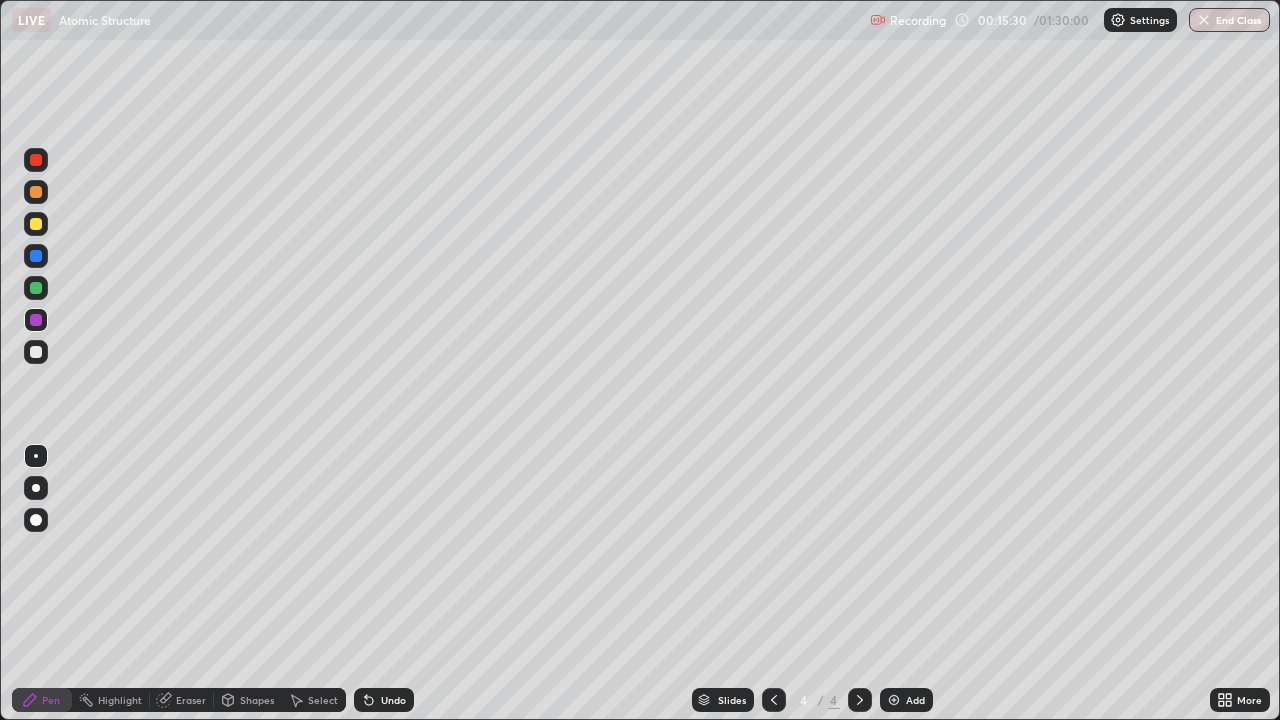 click on "Eraser" at bounding box center (191, 700) 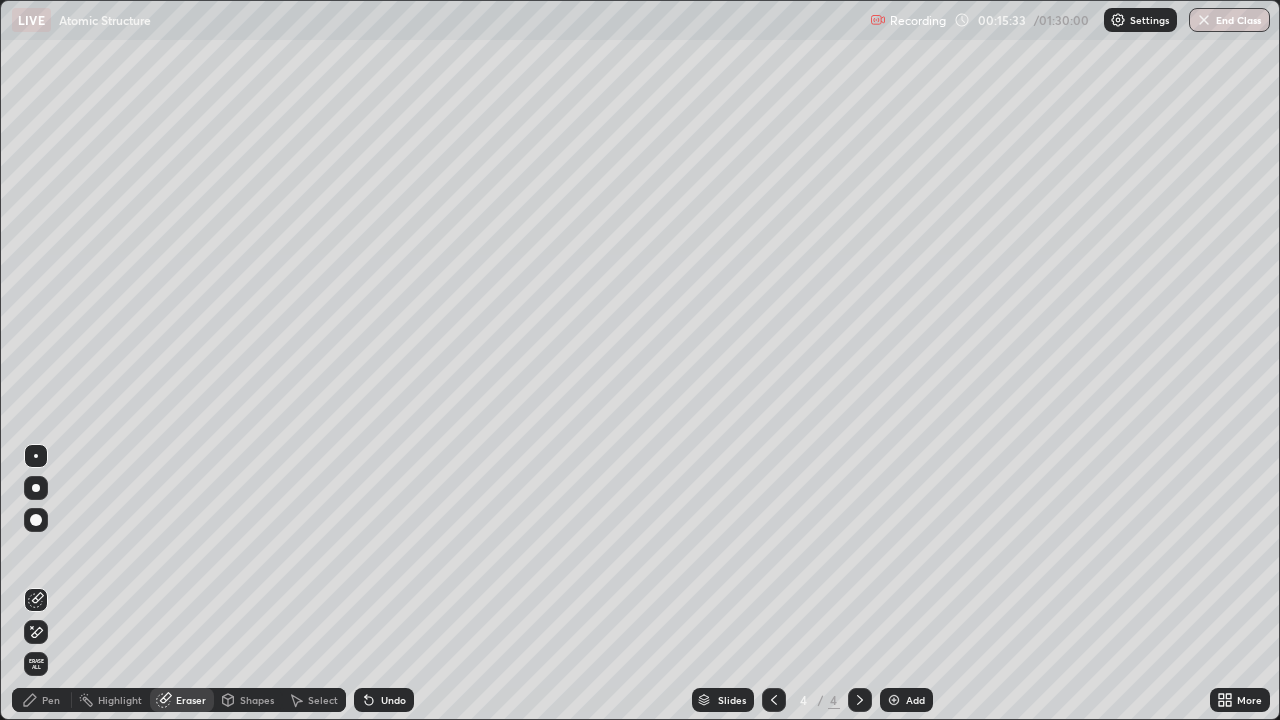 click on "Pen" at bounding box center (51, 700) 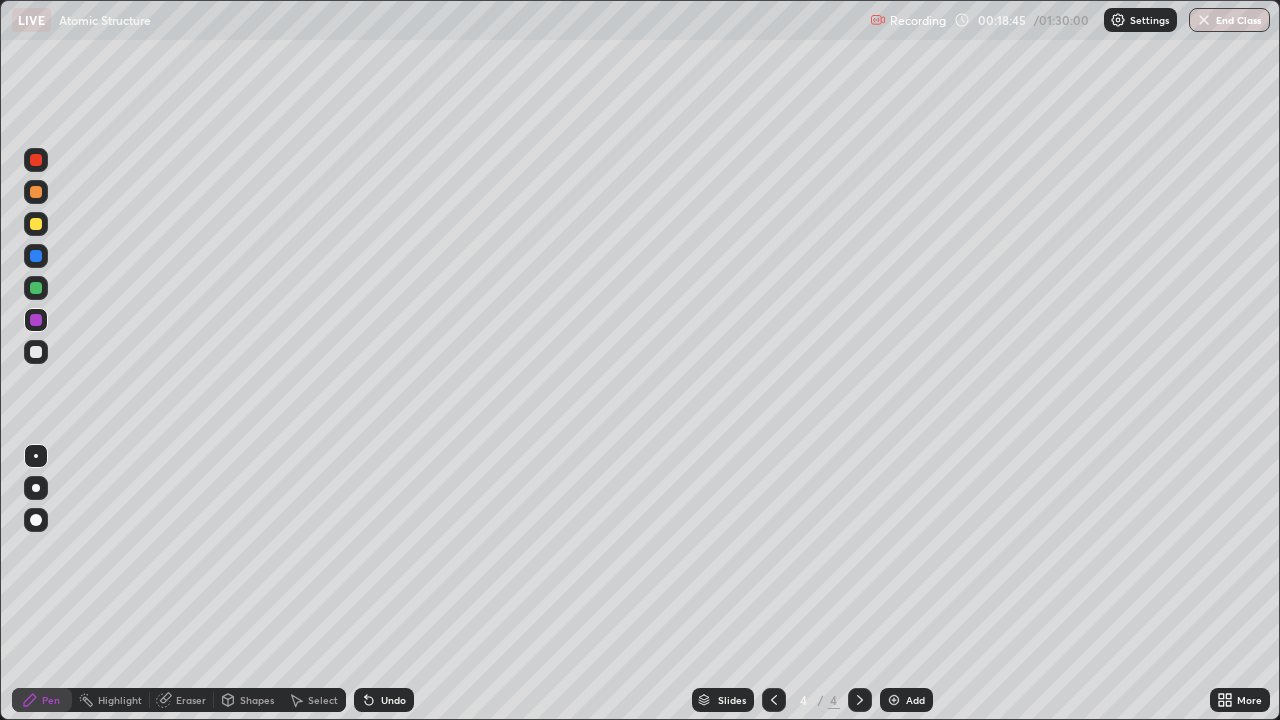 click on "Add" at bounding box center [906, 700] 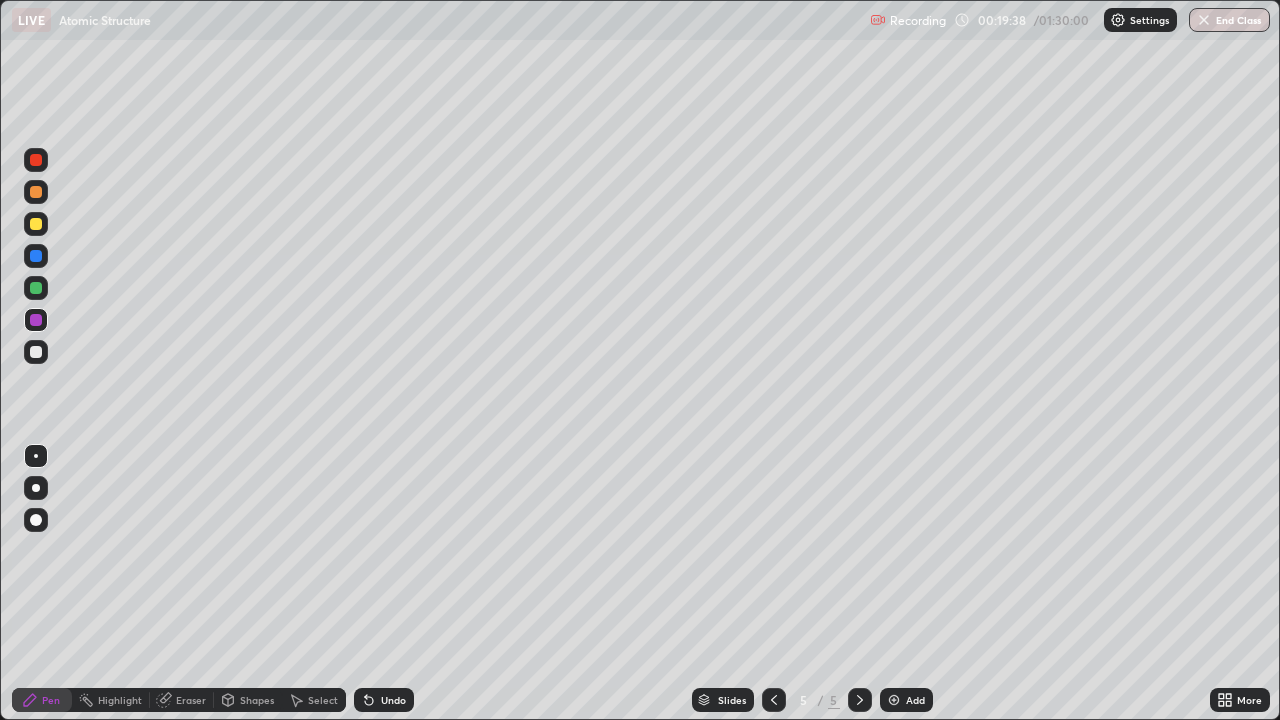 click at bounding box center [36, 256] 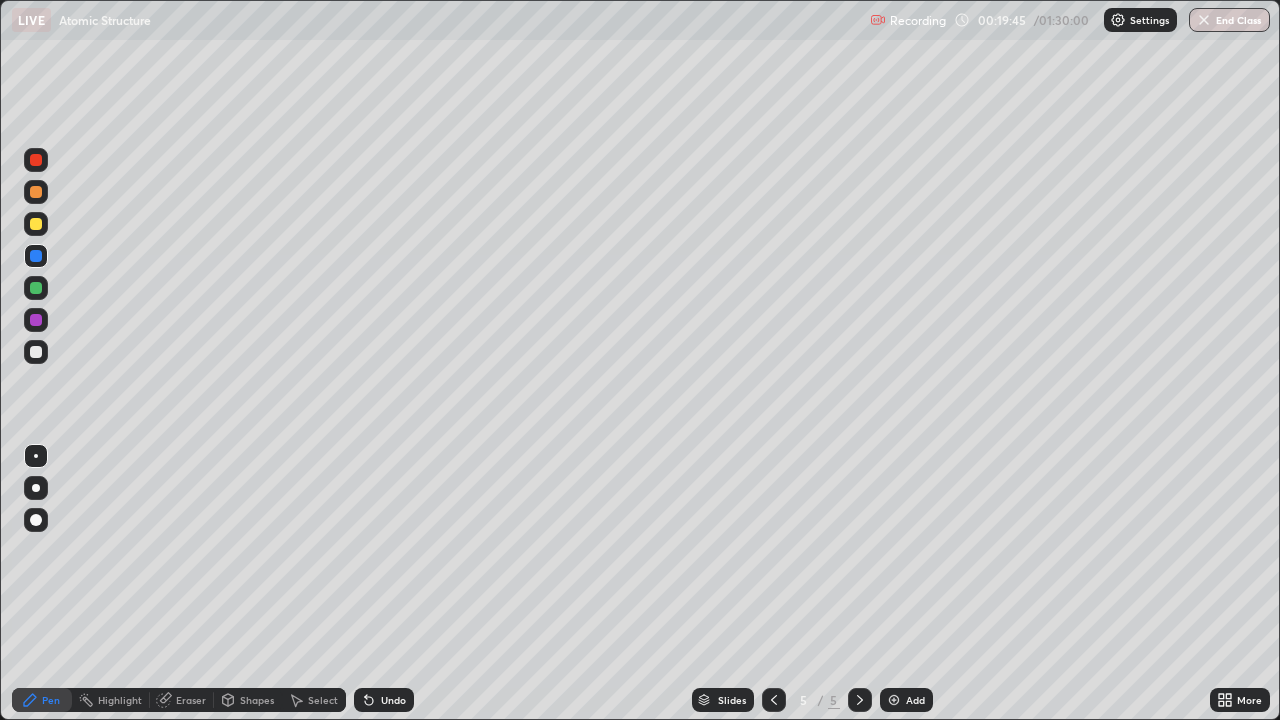 click 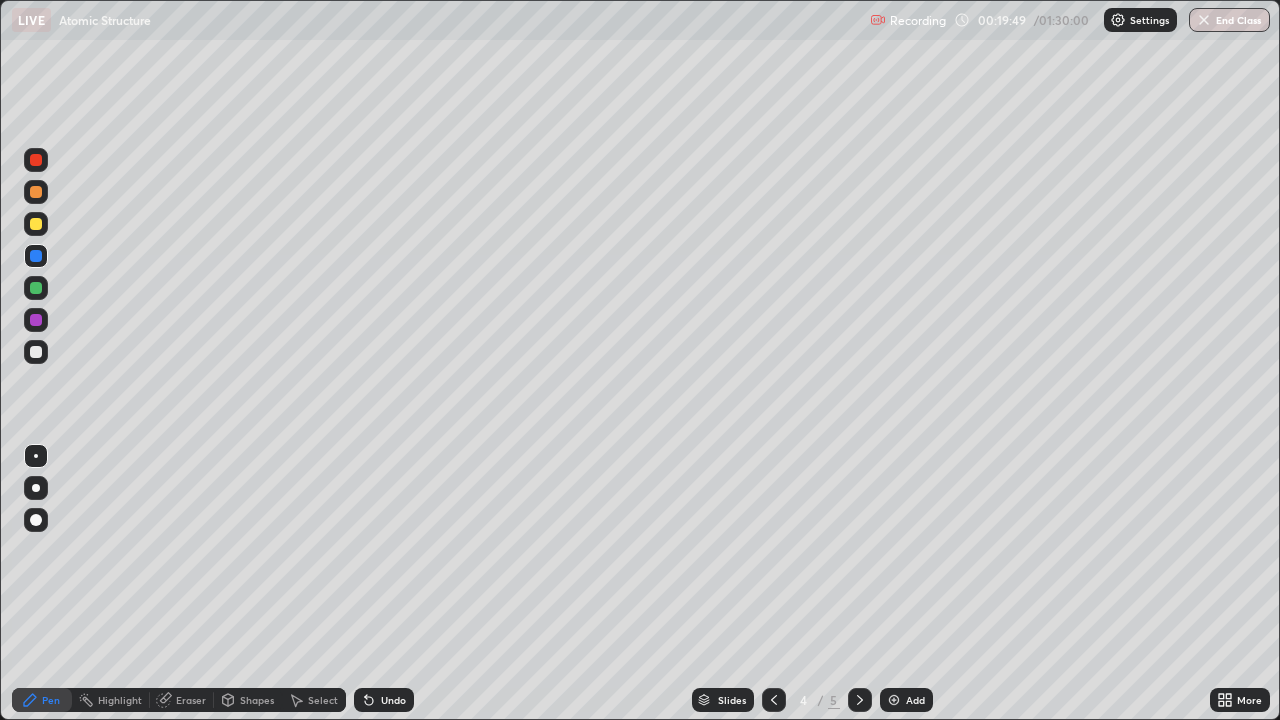 click 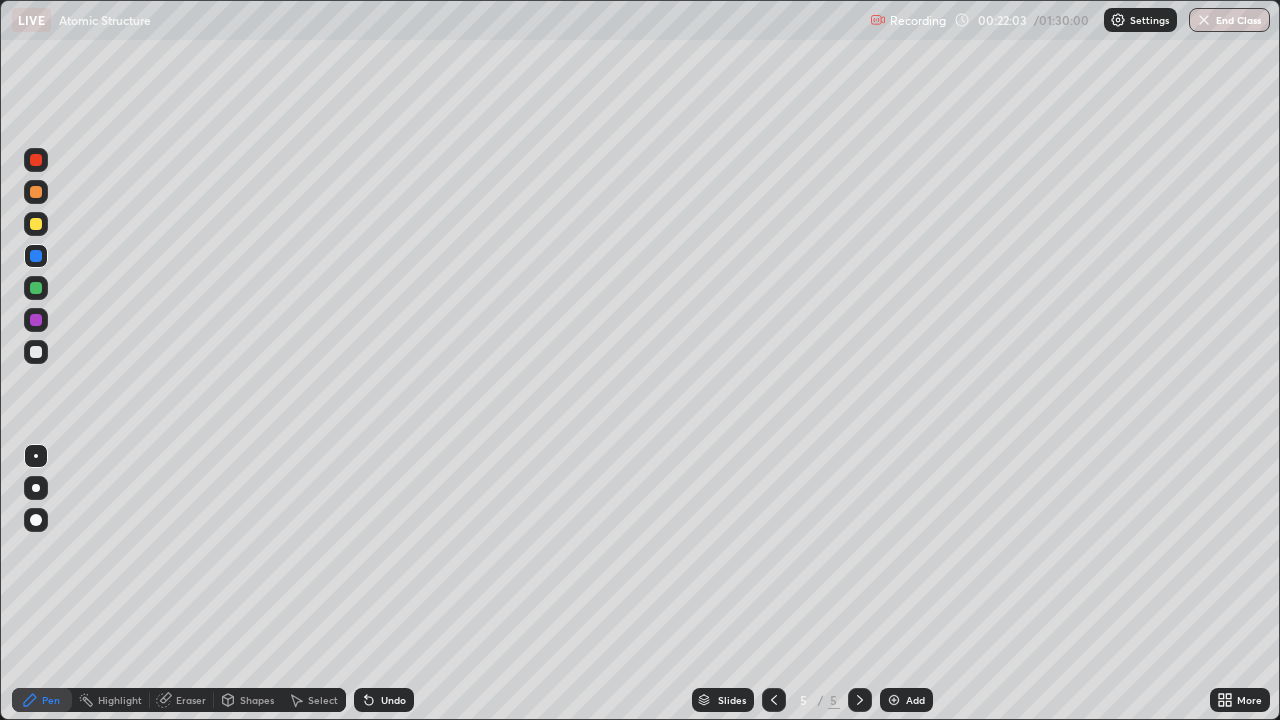 click on "Undo" at bounding box center (384, 700) 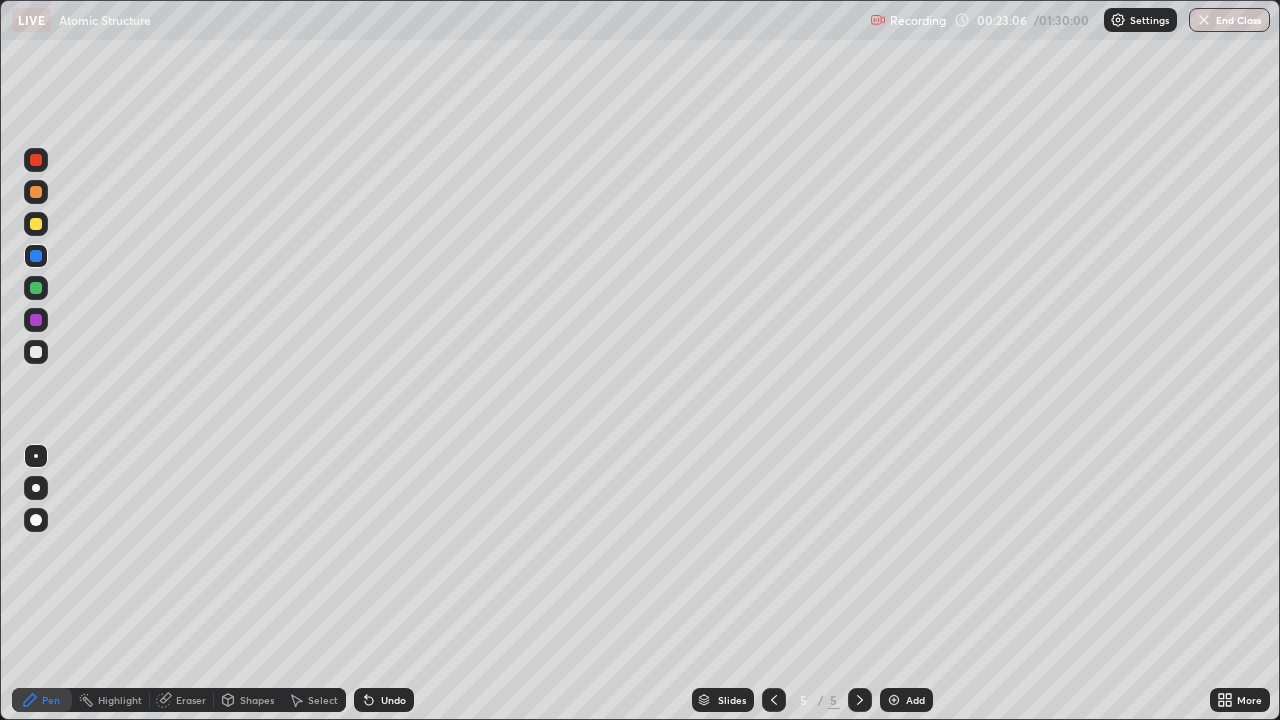 click at bounding box center [36, 288] 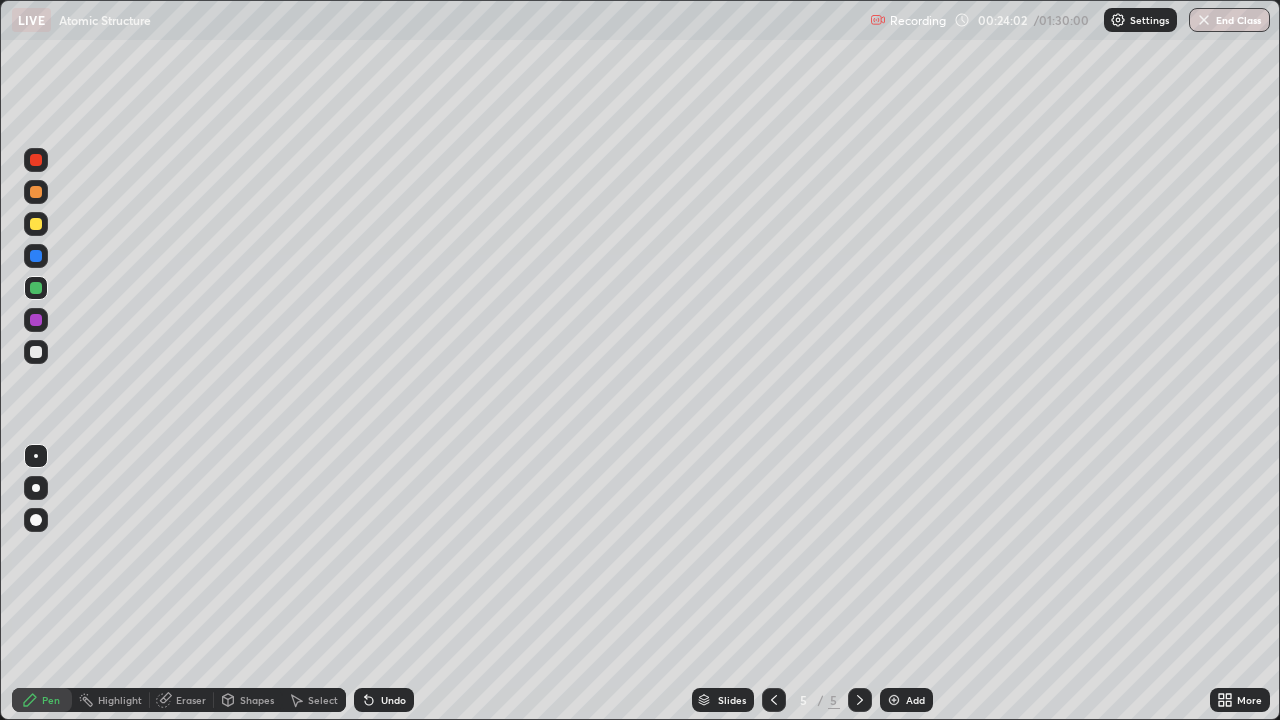 click on "Undo" at bounding box center [384, 700] 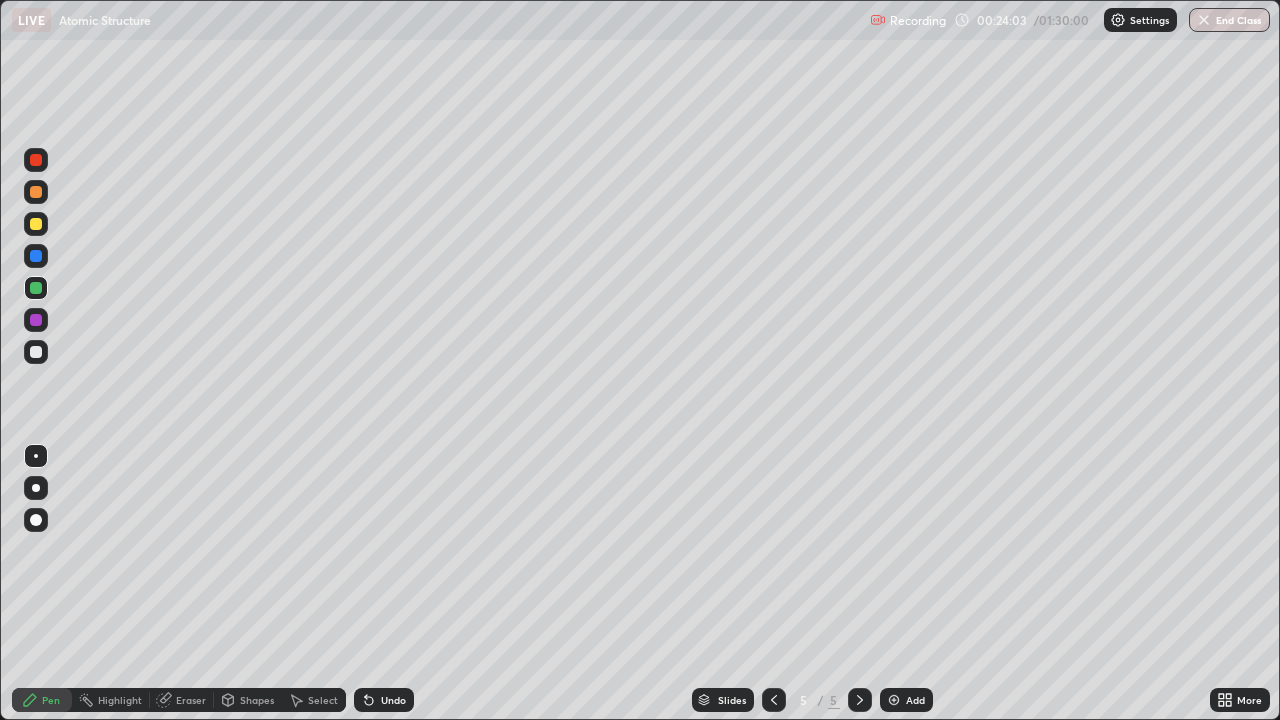 click on "Undo" at bounding box center (393, 700) 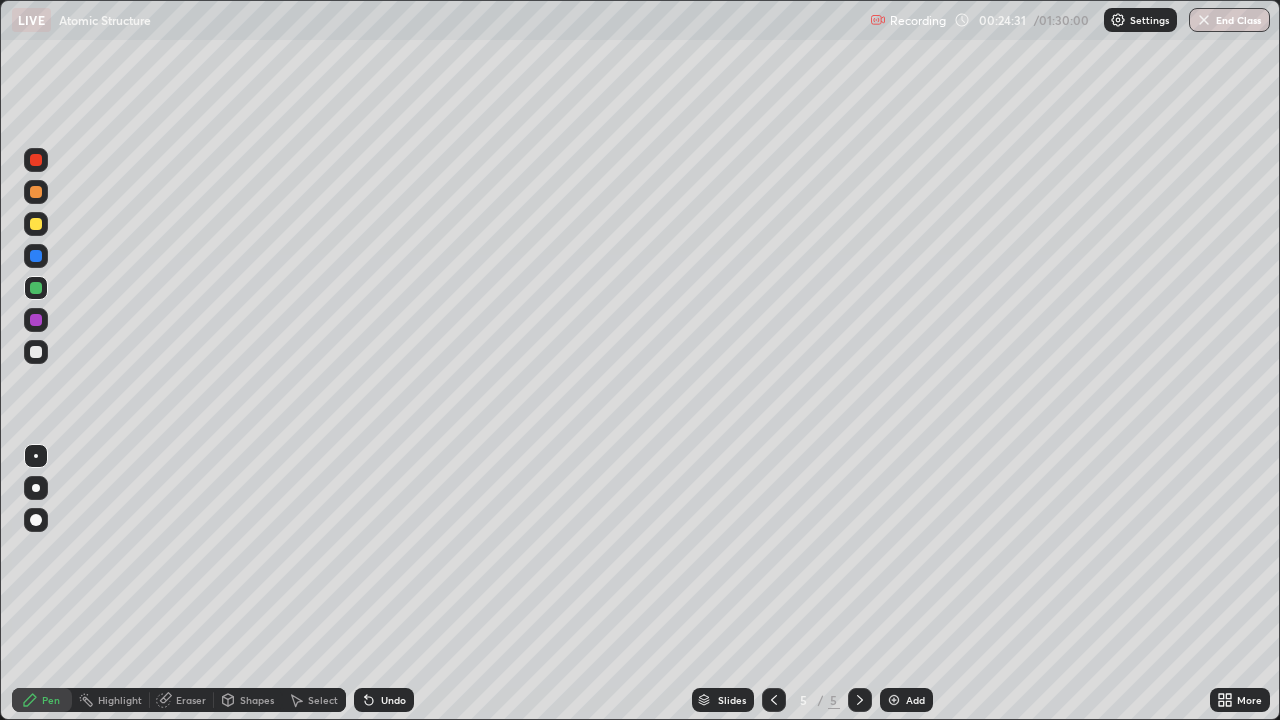 click on "Undo" at bounding box center (384, 700) 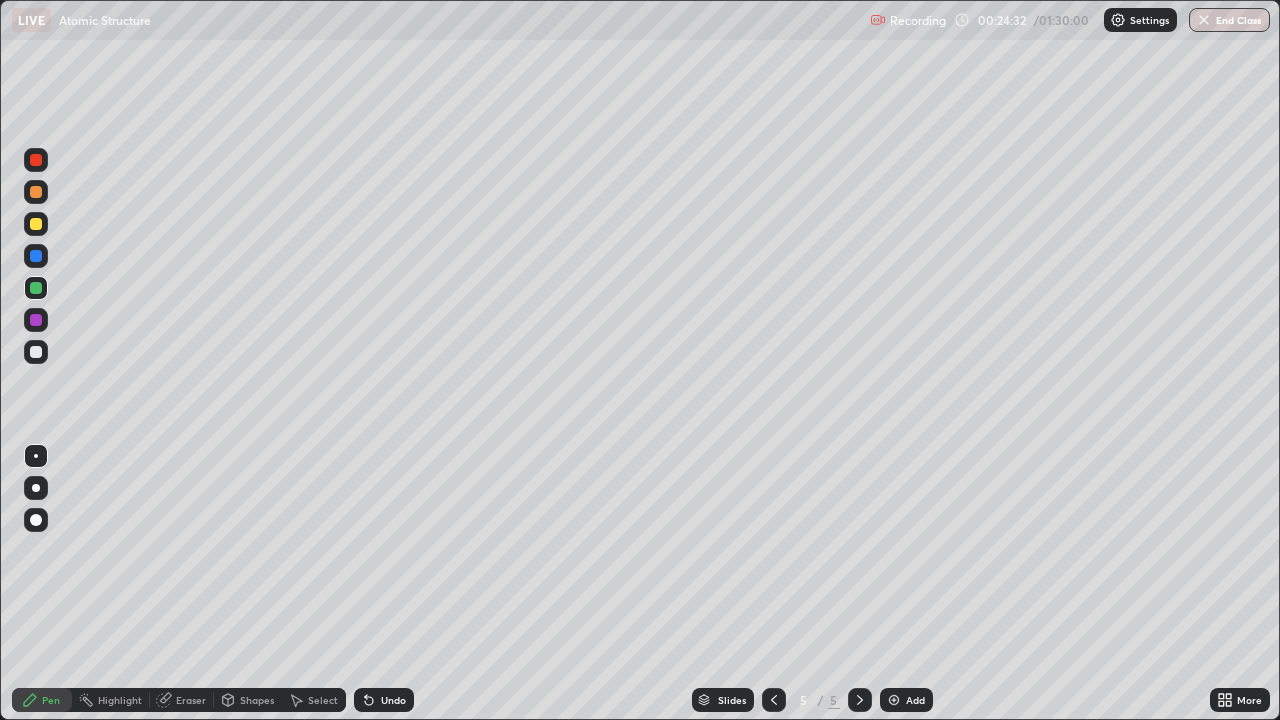 click on "Undo" at bounding box center [393, 700] 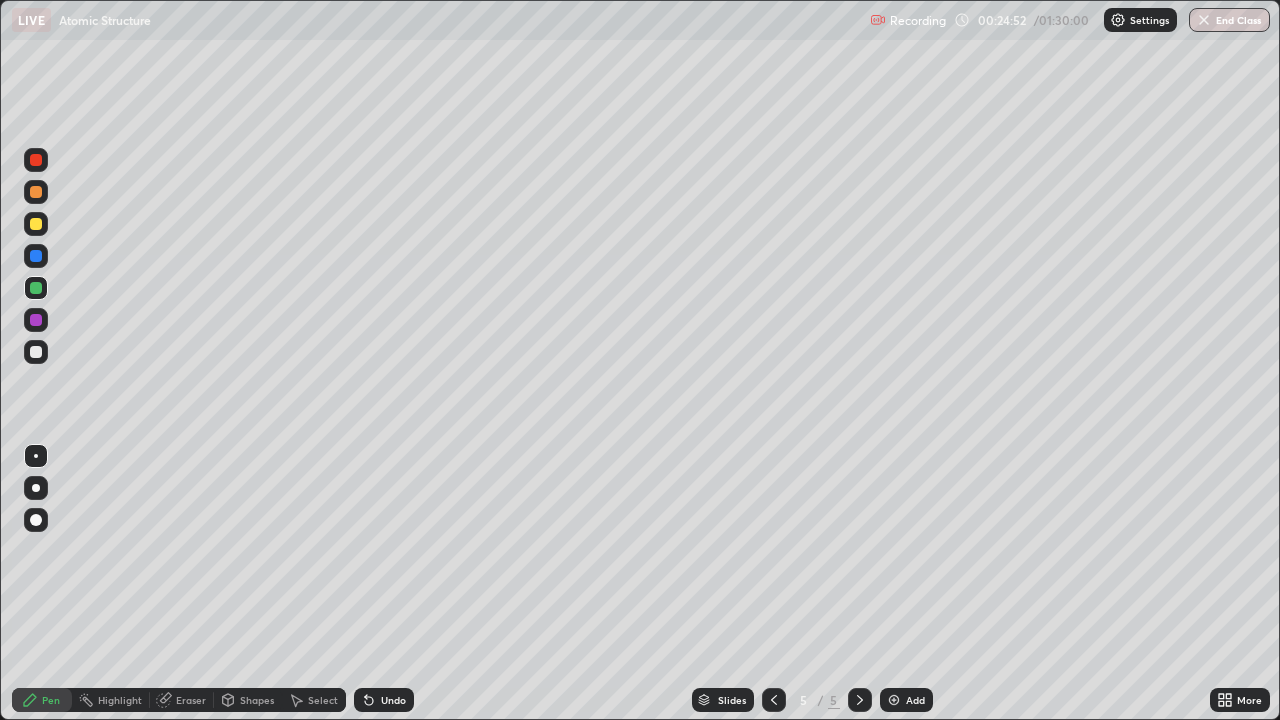 click at bounding box center (36, 352) 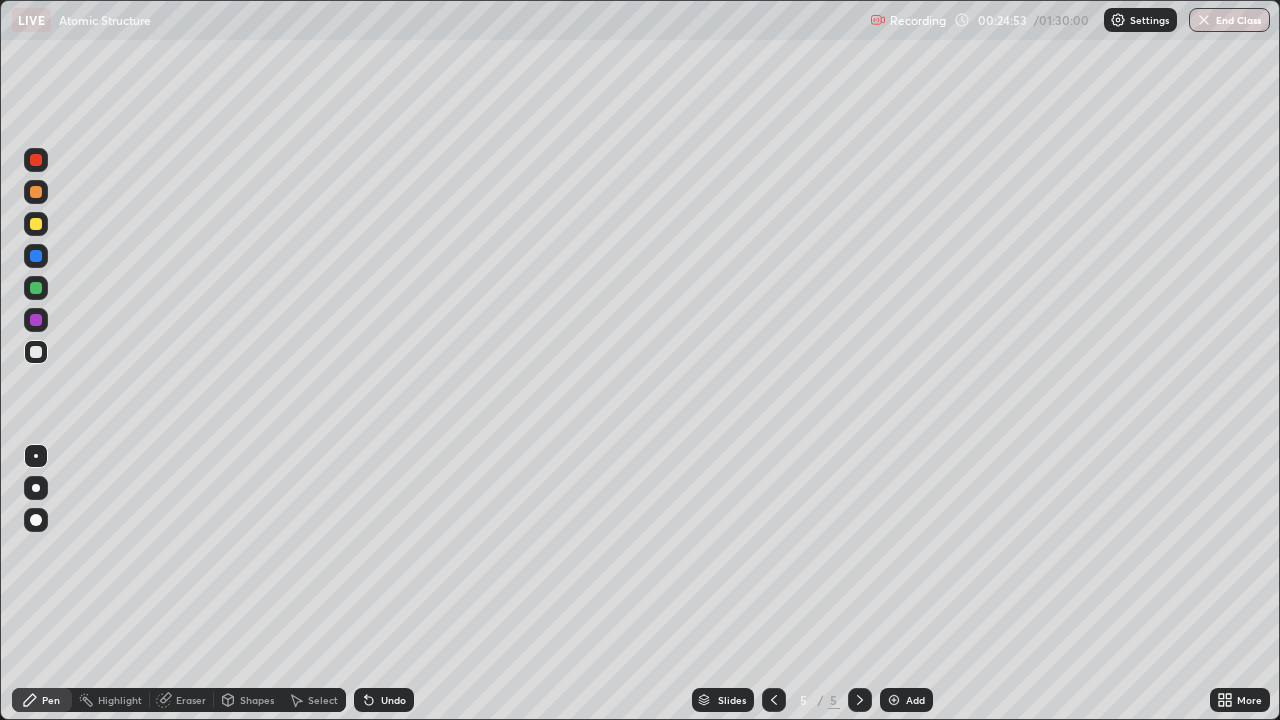click at bounding box center [36, 320] 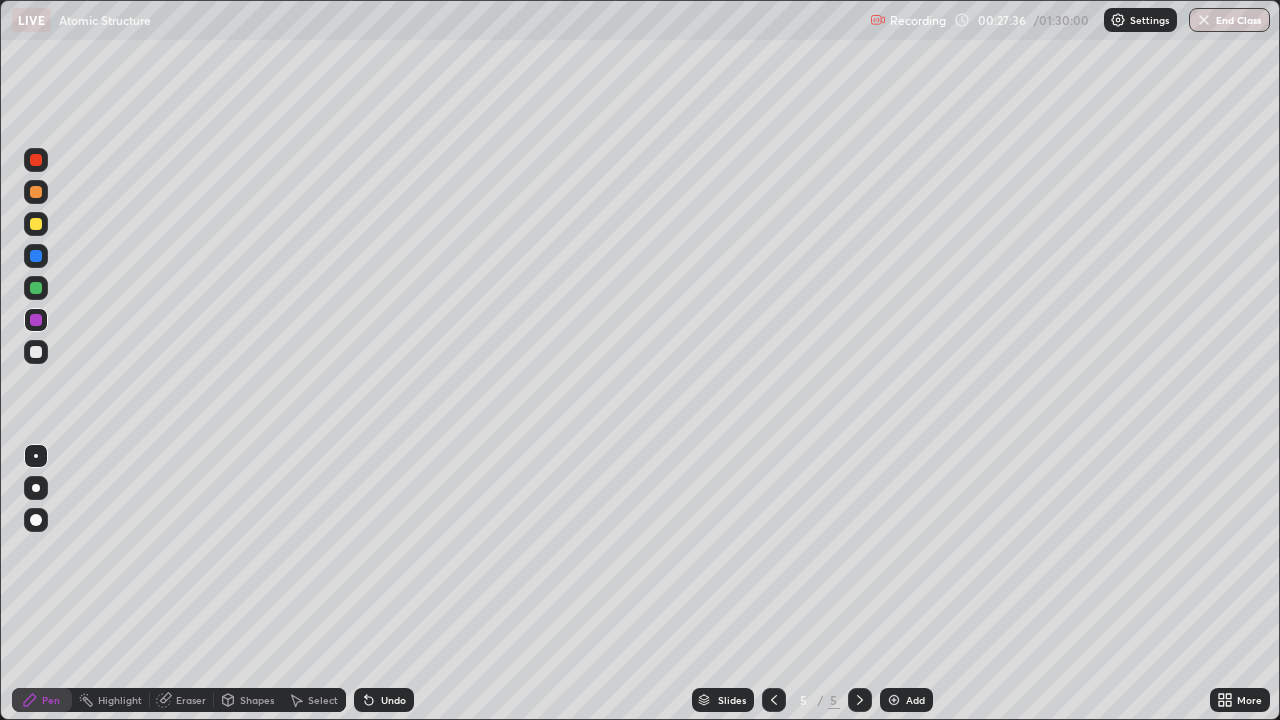 click at bounding box center (894, 700) 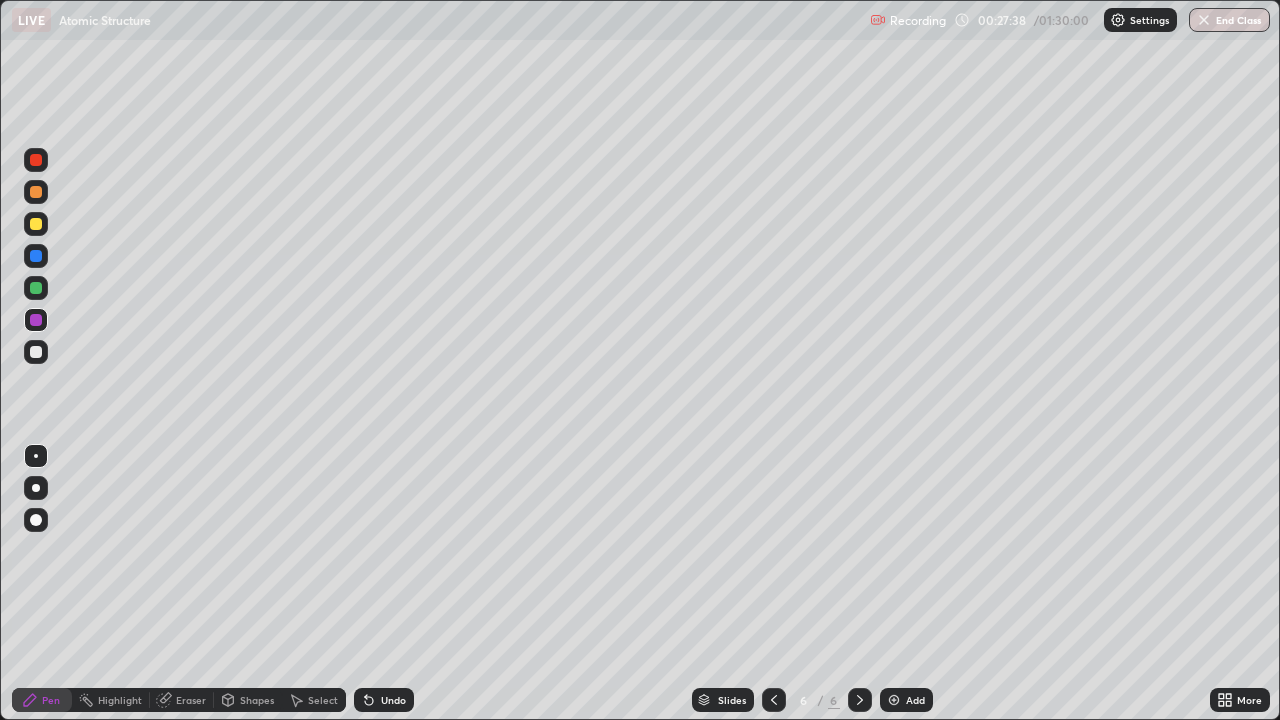 click at bounding box center [36, 160] 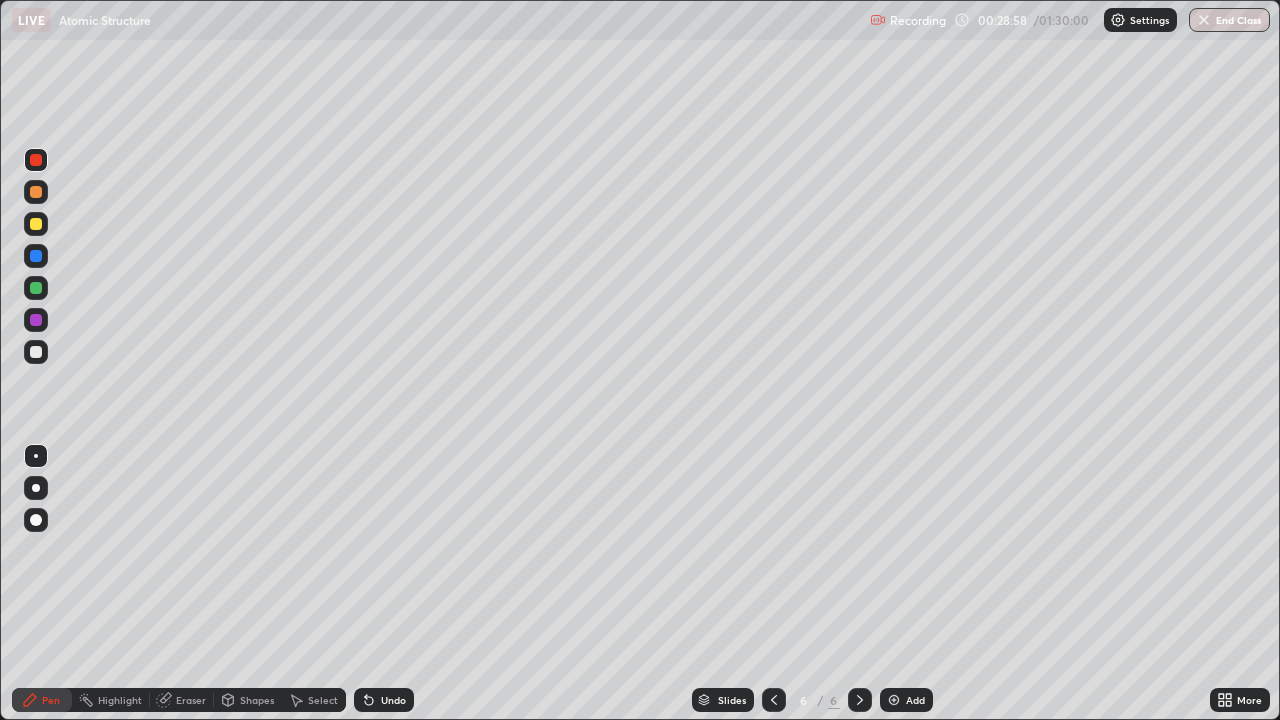 click at bounding box center (36, 224) 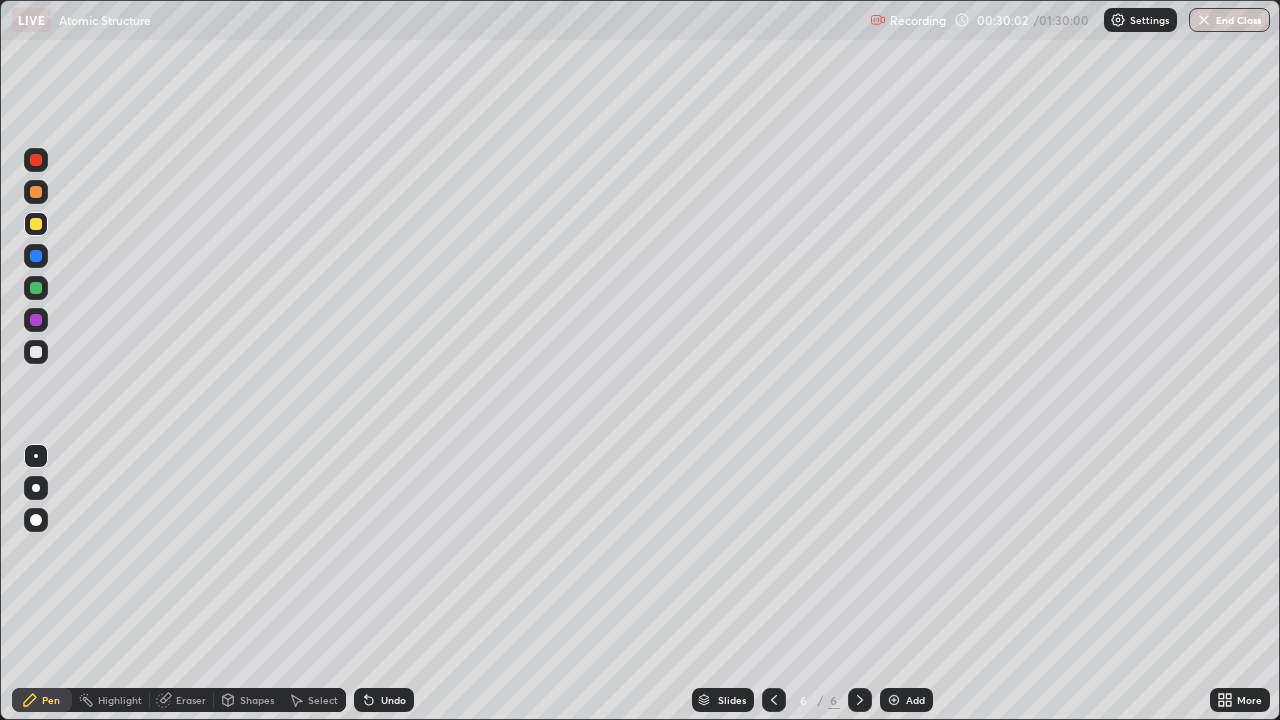 click 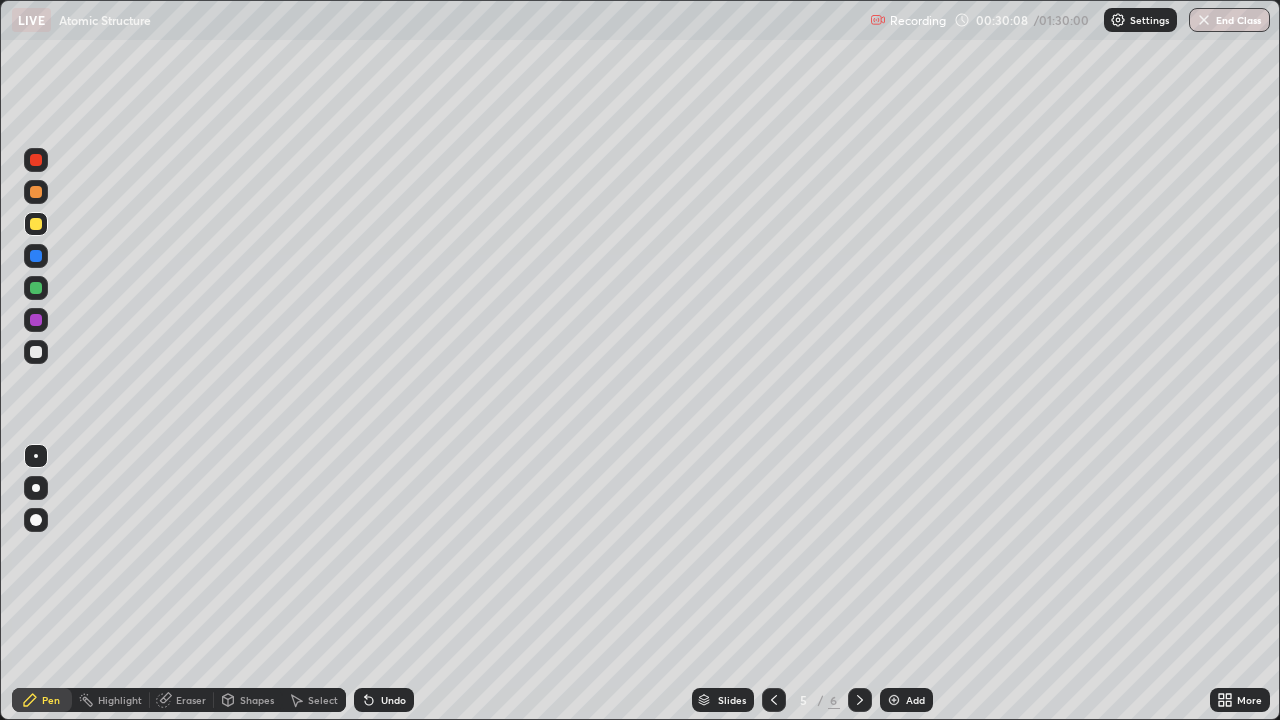click 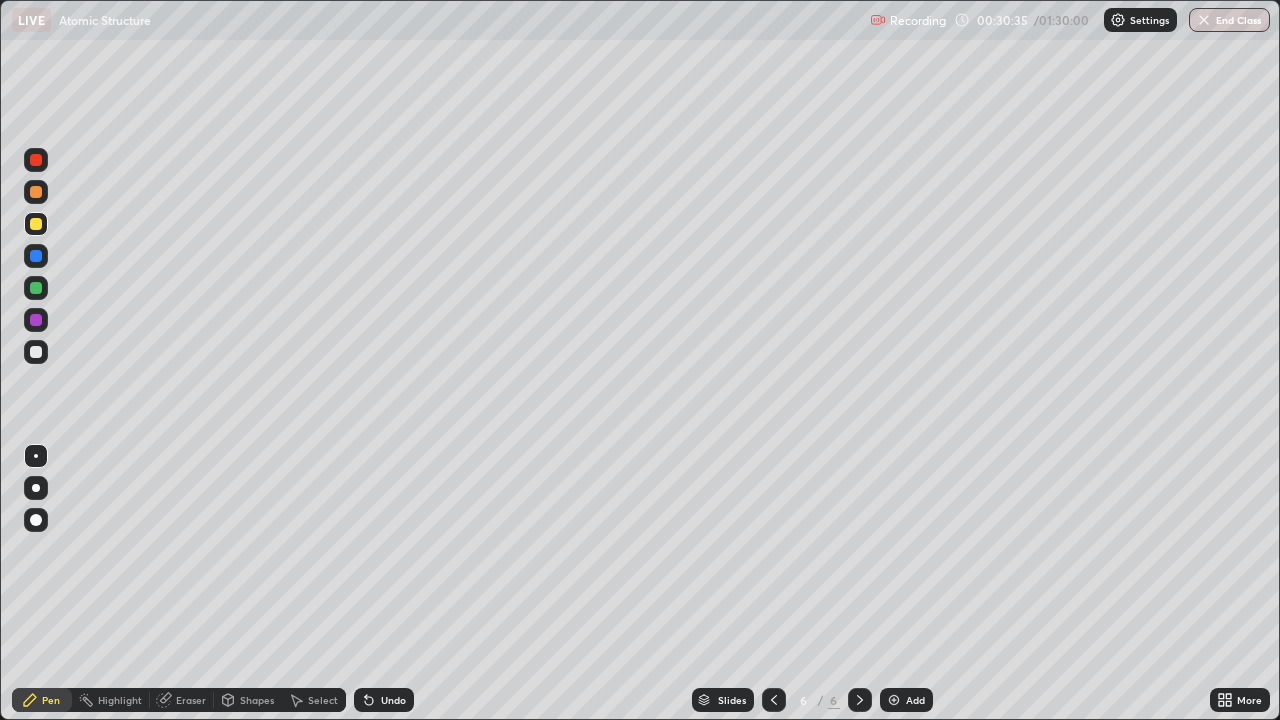 click at bounding box center [36, 352] 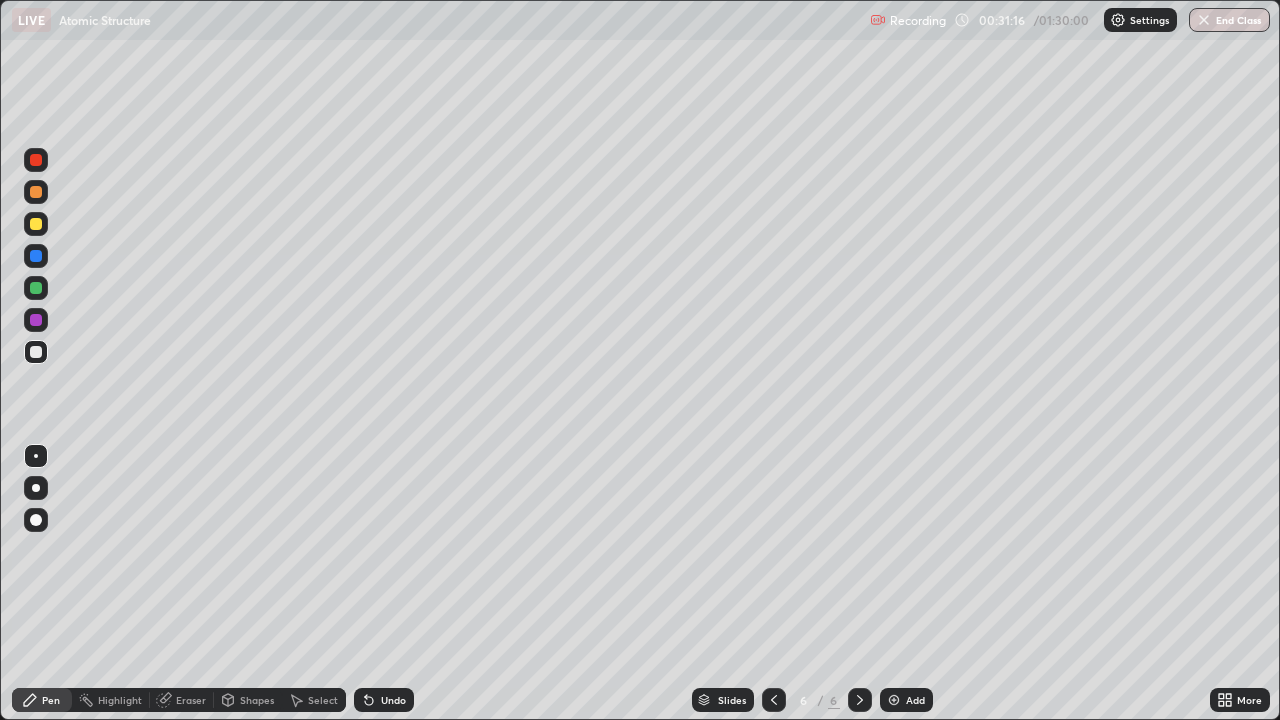 click on "Eraser" at bounding box center (182, 700) 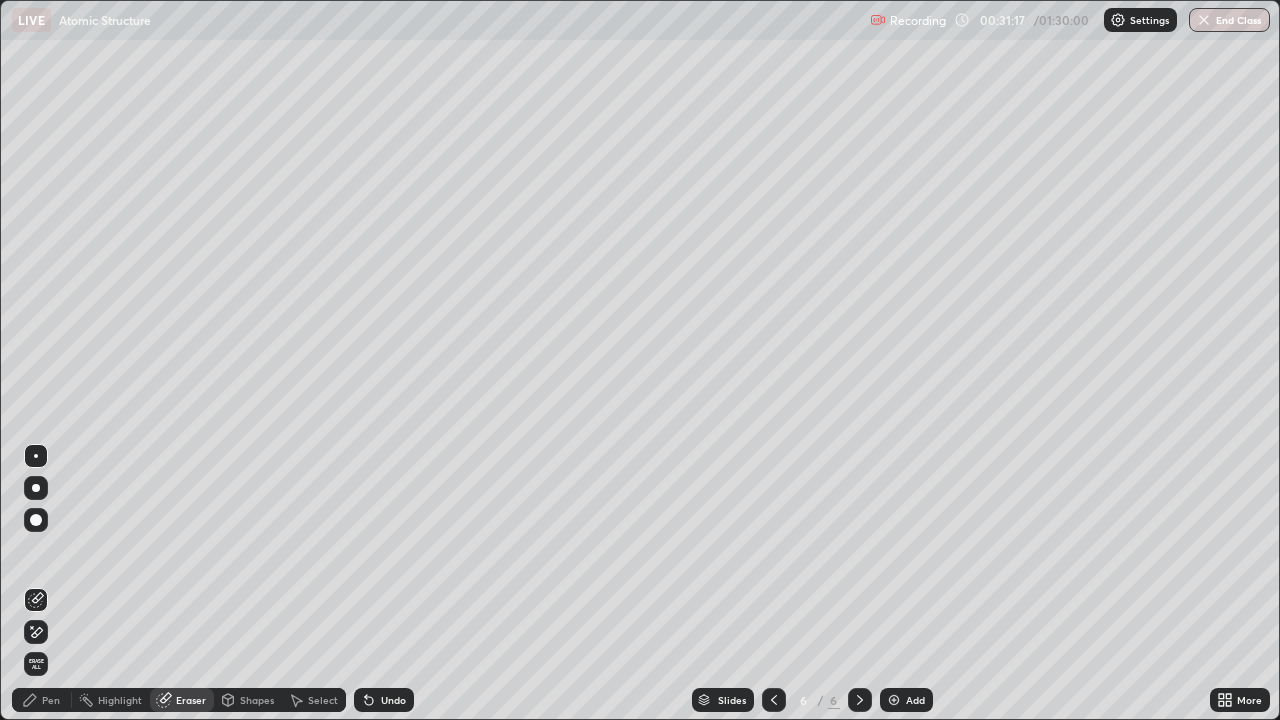 click on "Pen" at bounding box center [42, 700] 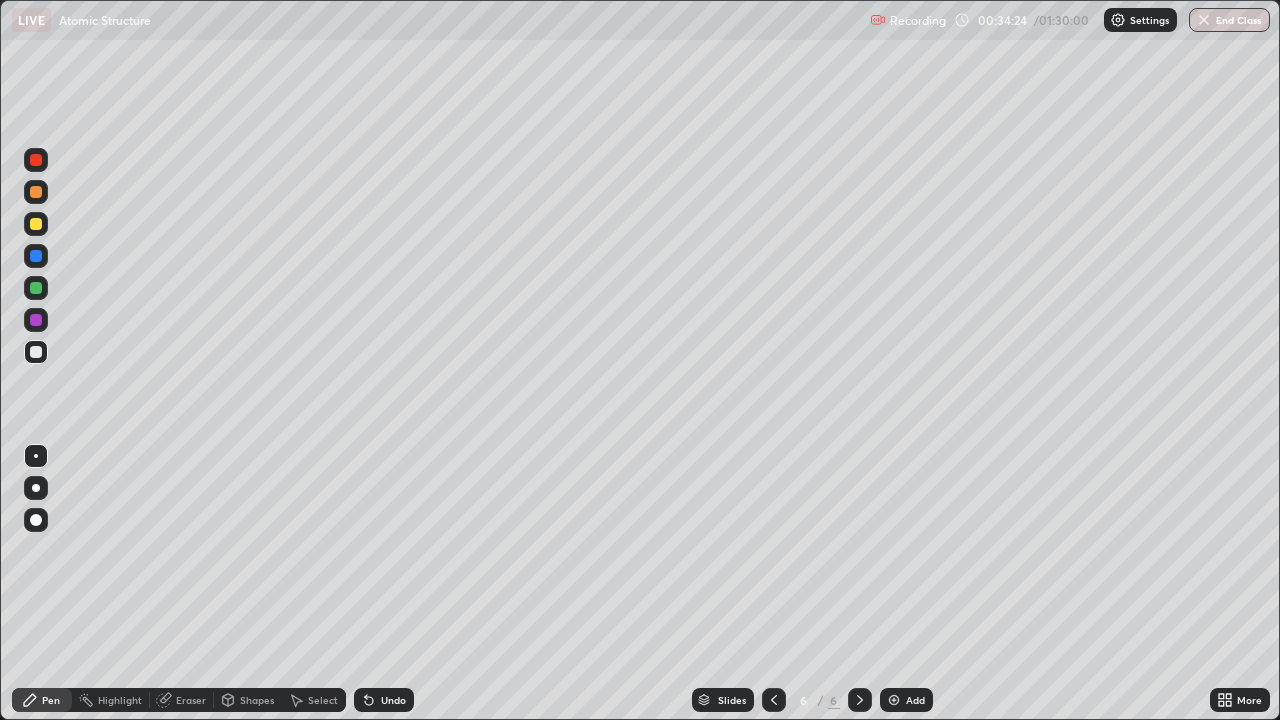 click at bounding box center [894, 700] 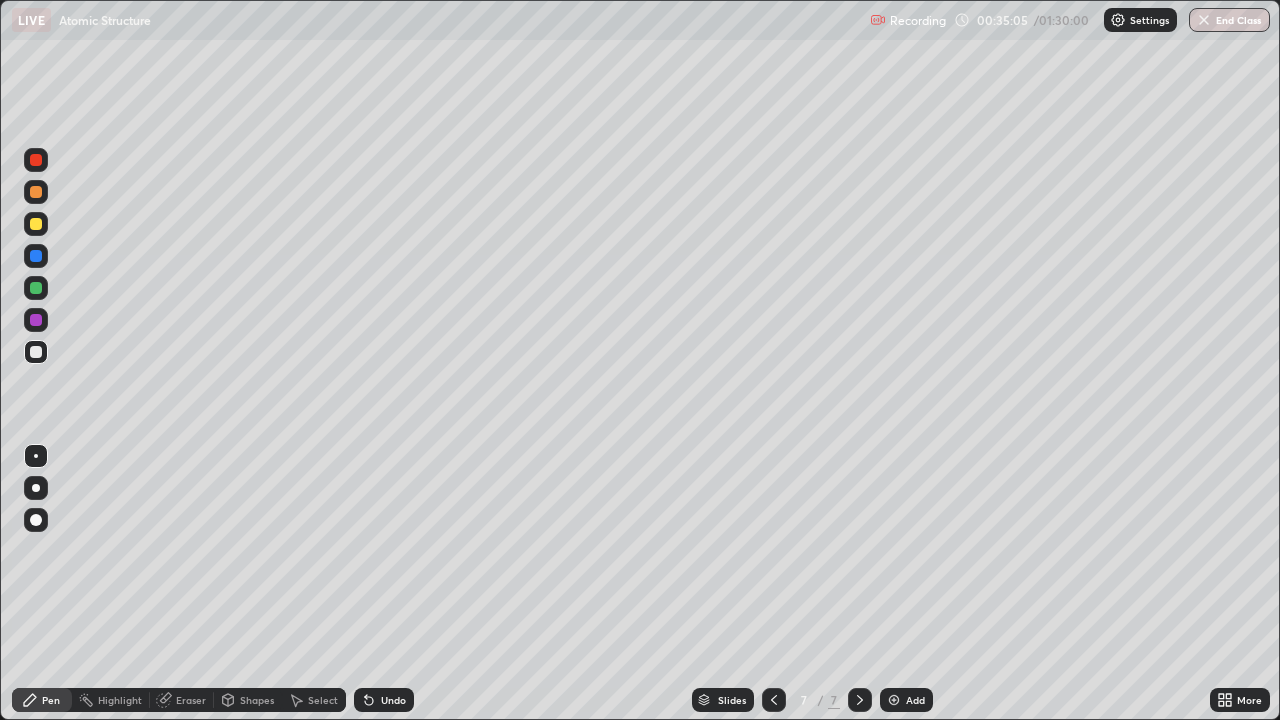 click on "Eraser" at bounding box center (191, 700) 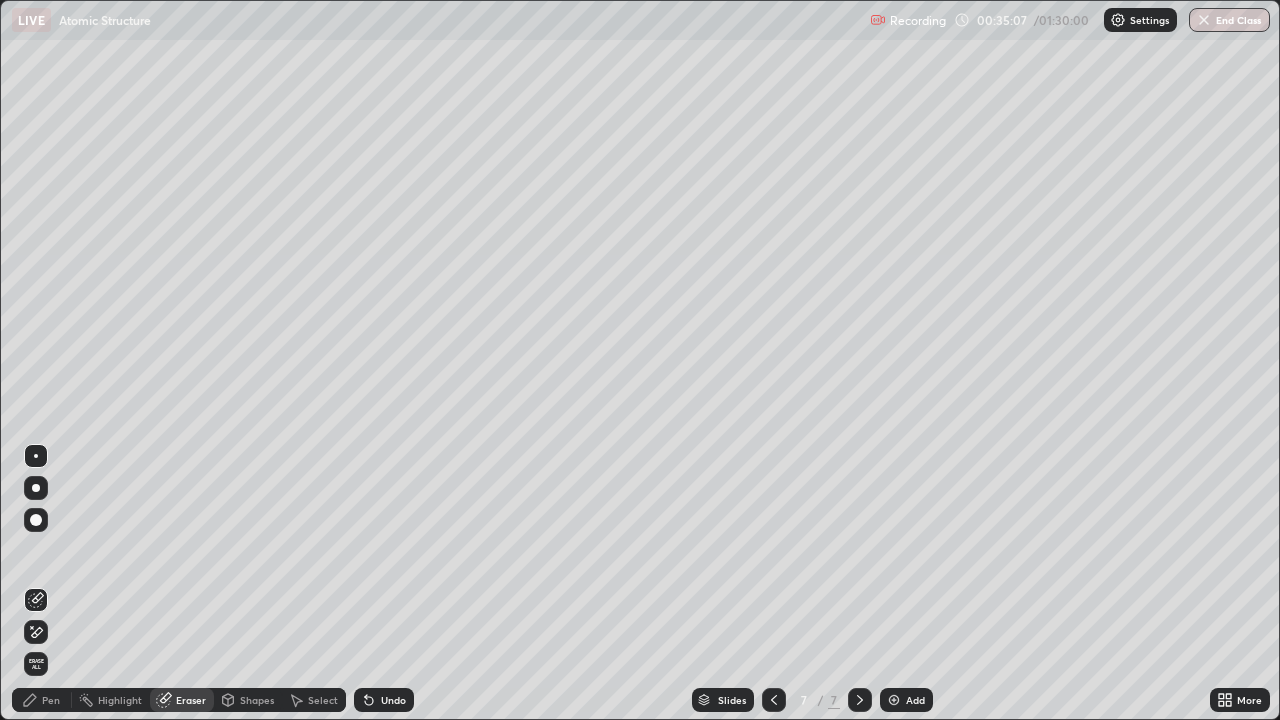 click on "Pen" at bounding box center (42, 700) 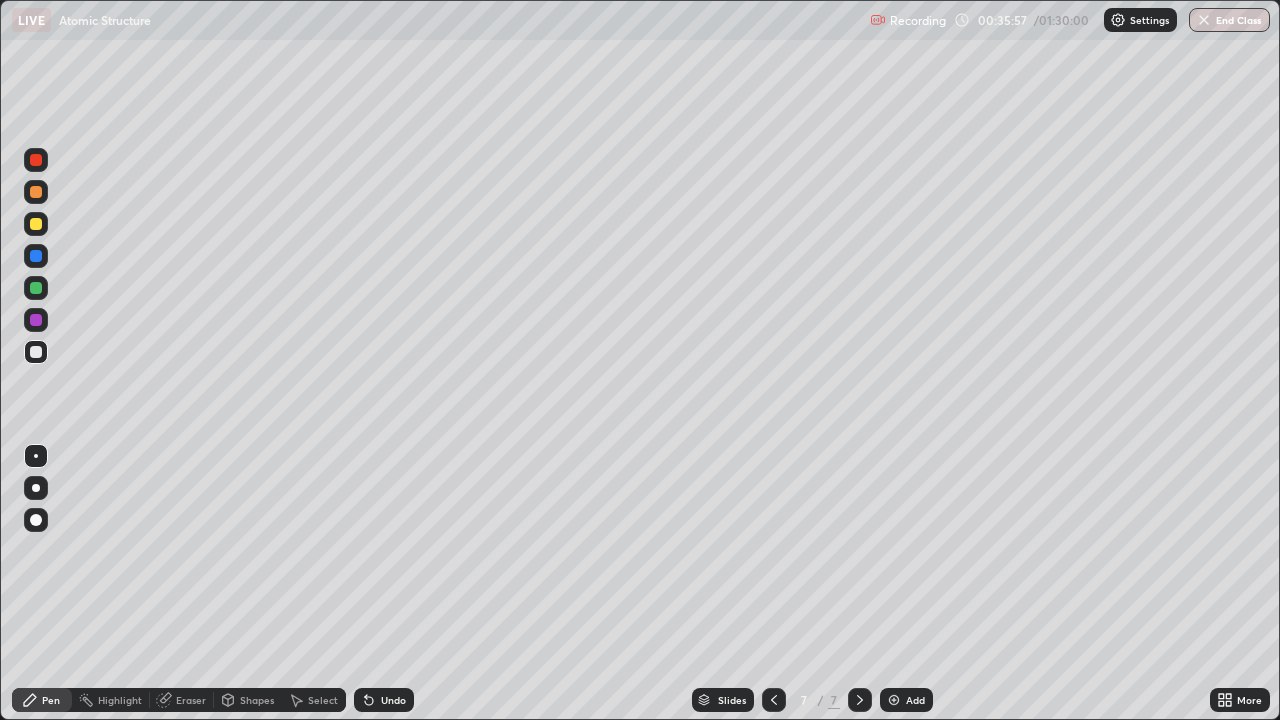 click at bounding box center [36, 288] 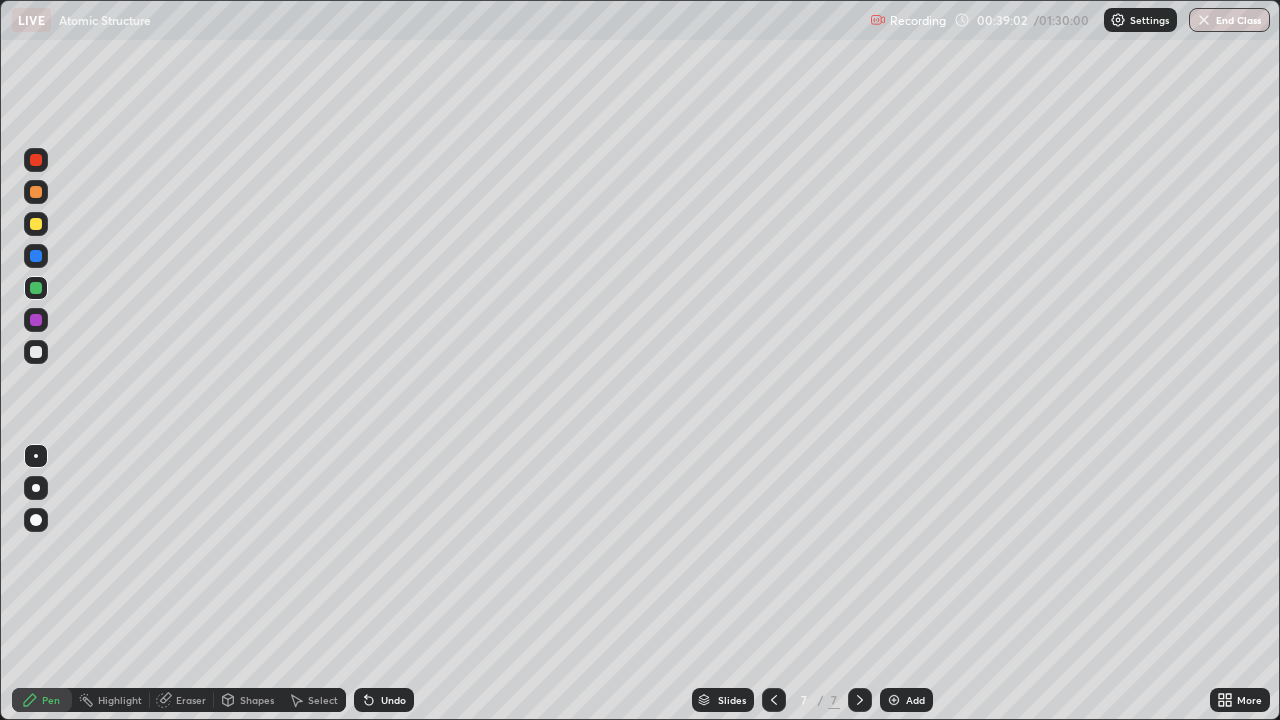 click on "Add" at bounding box center (915, 700) 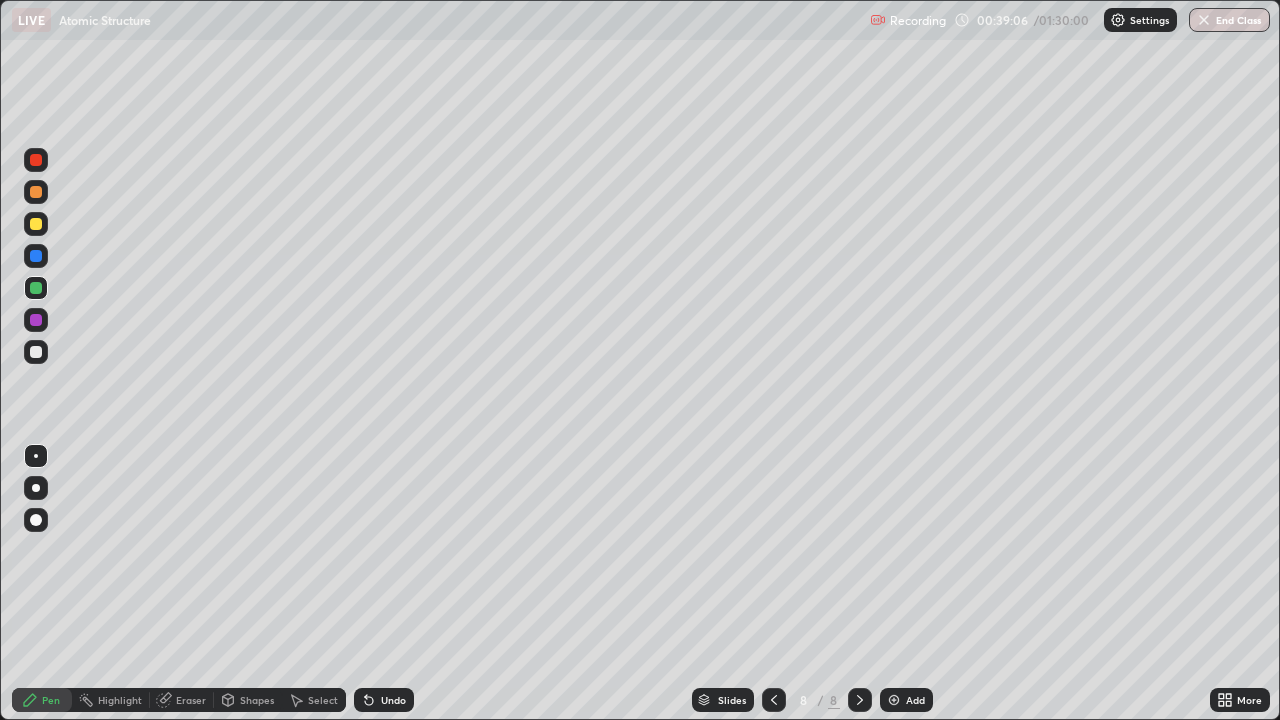 click 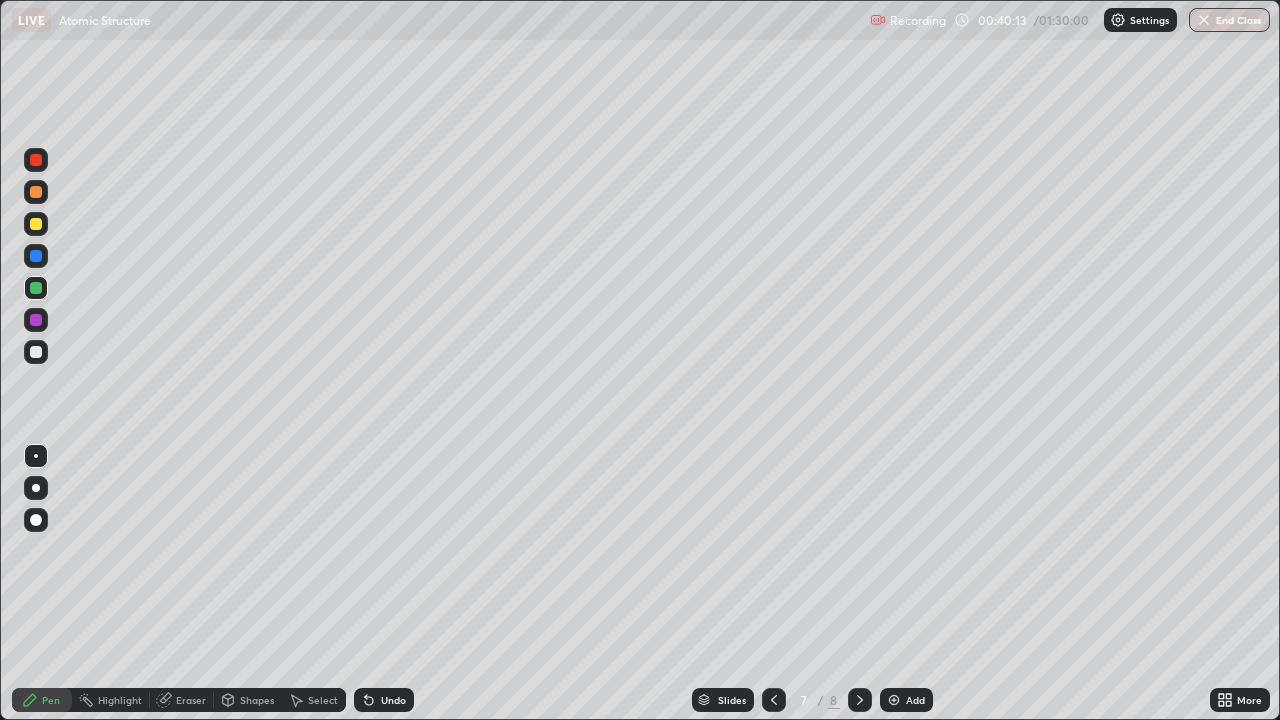 click at bounding box center [860, 700] 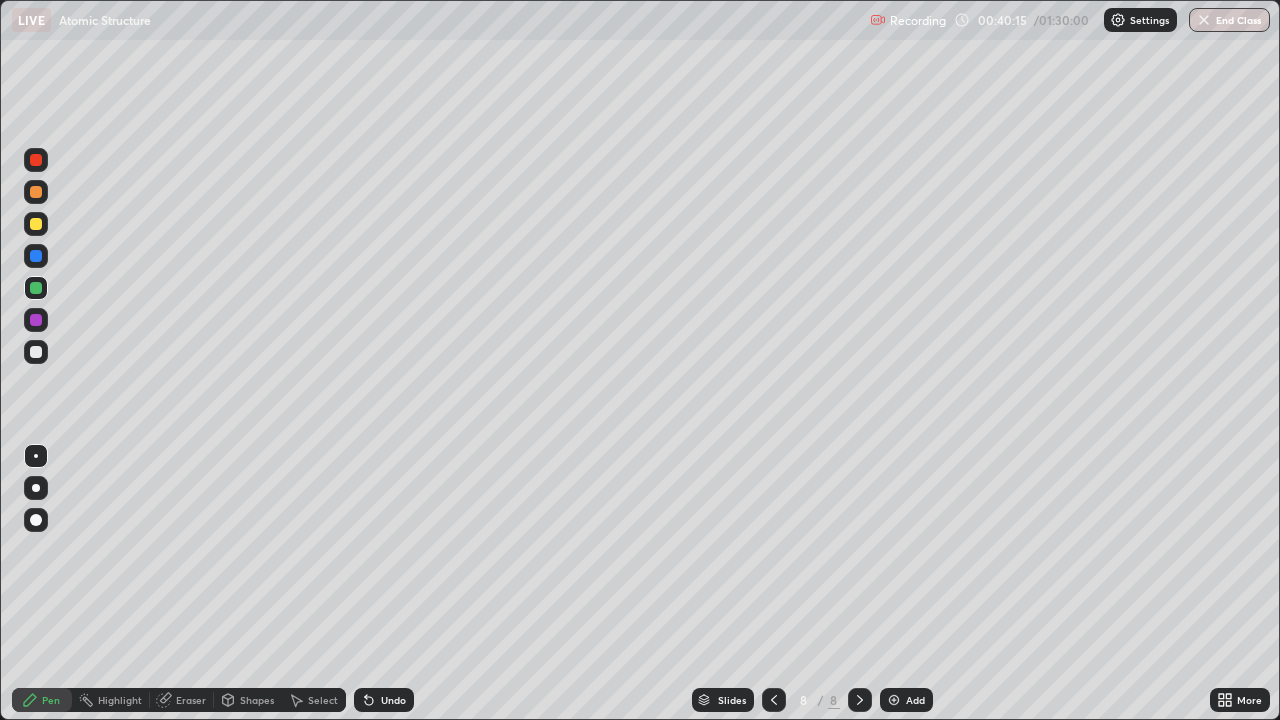 click at bounding box center (36, 160) 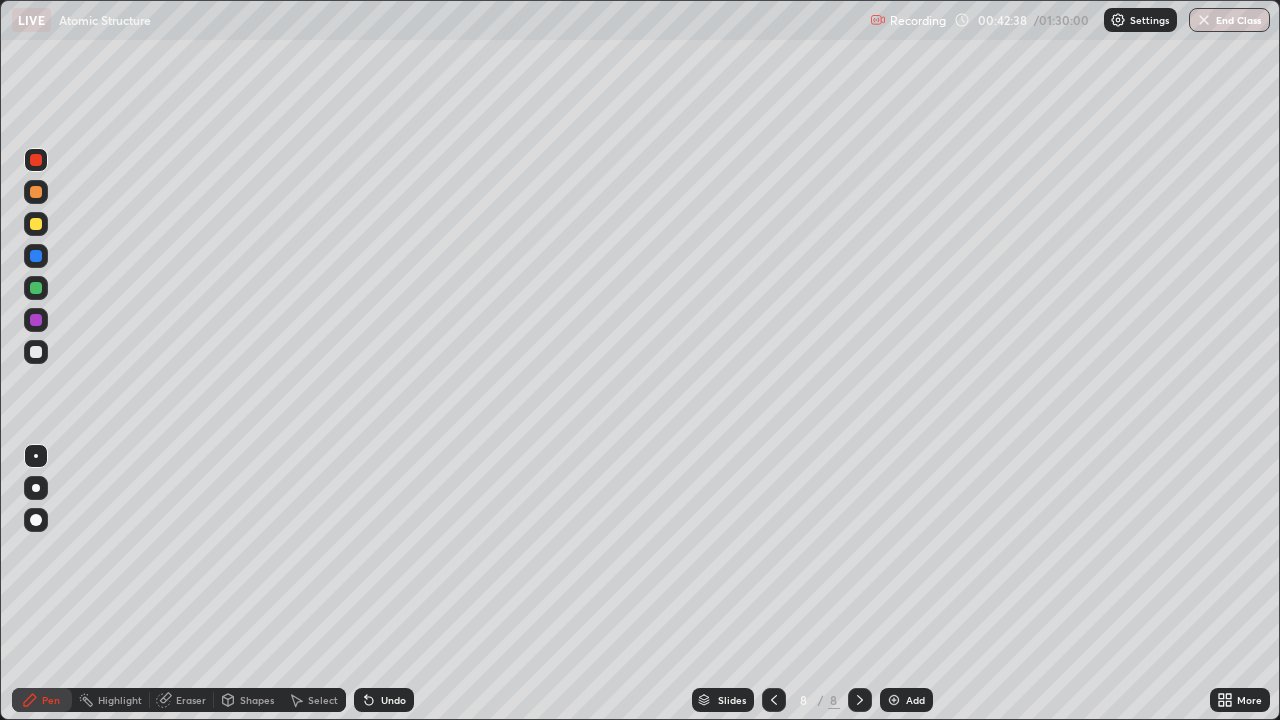 click at bounding box center (36, 288) 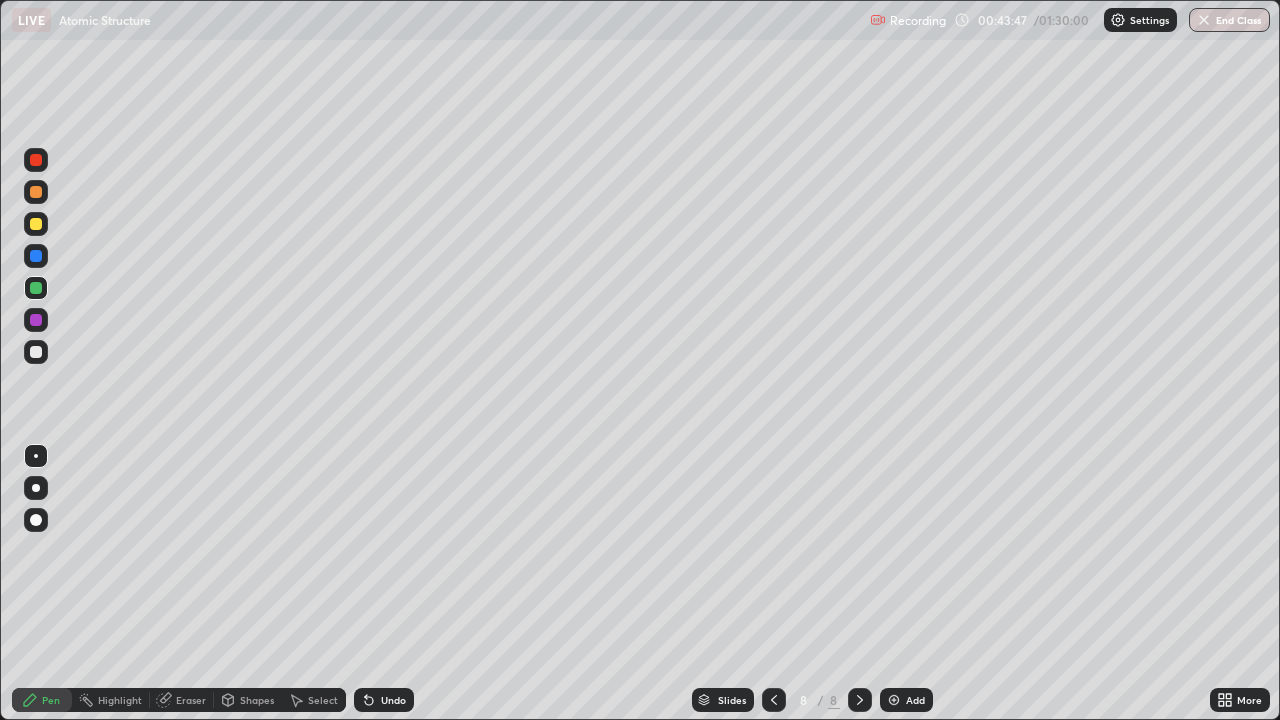 click at bounding box center [36, 256] 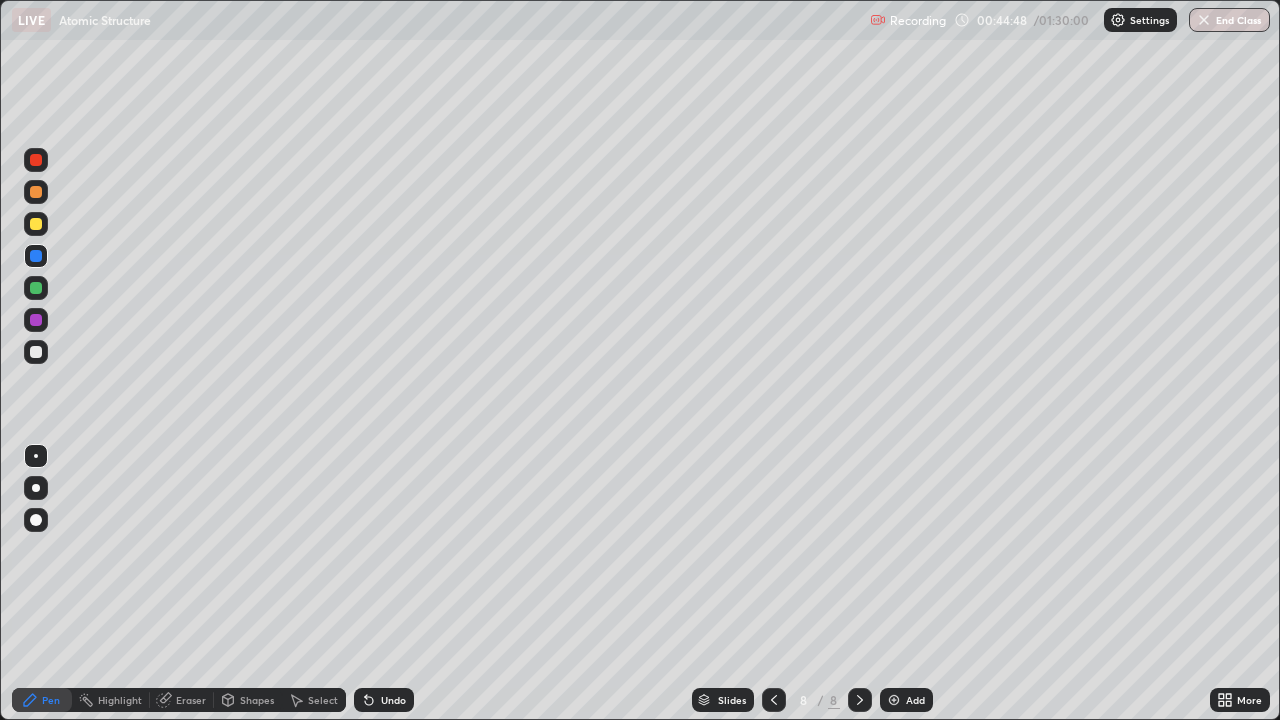click at bounding box center (36, 320) 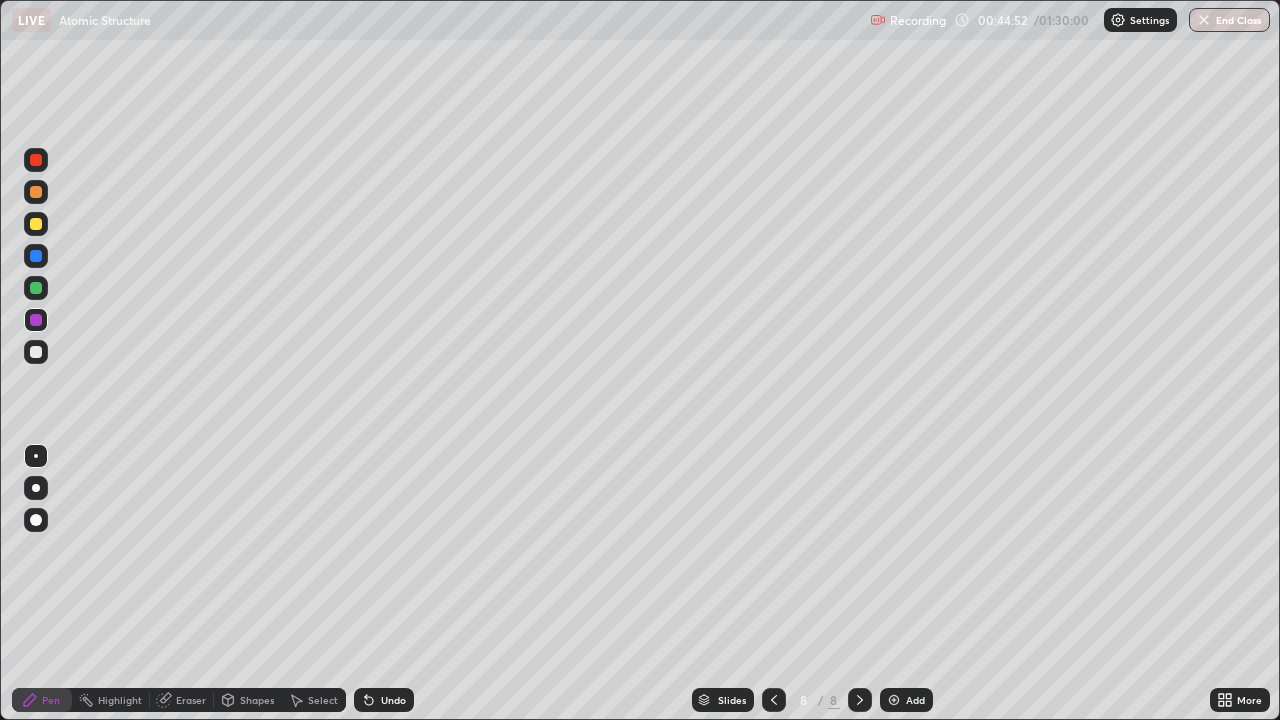 click at bounding box center [36, 288] 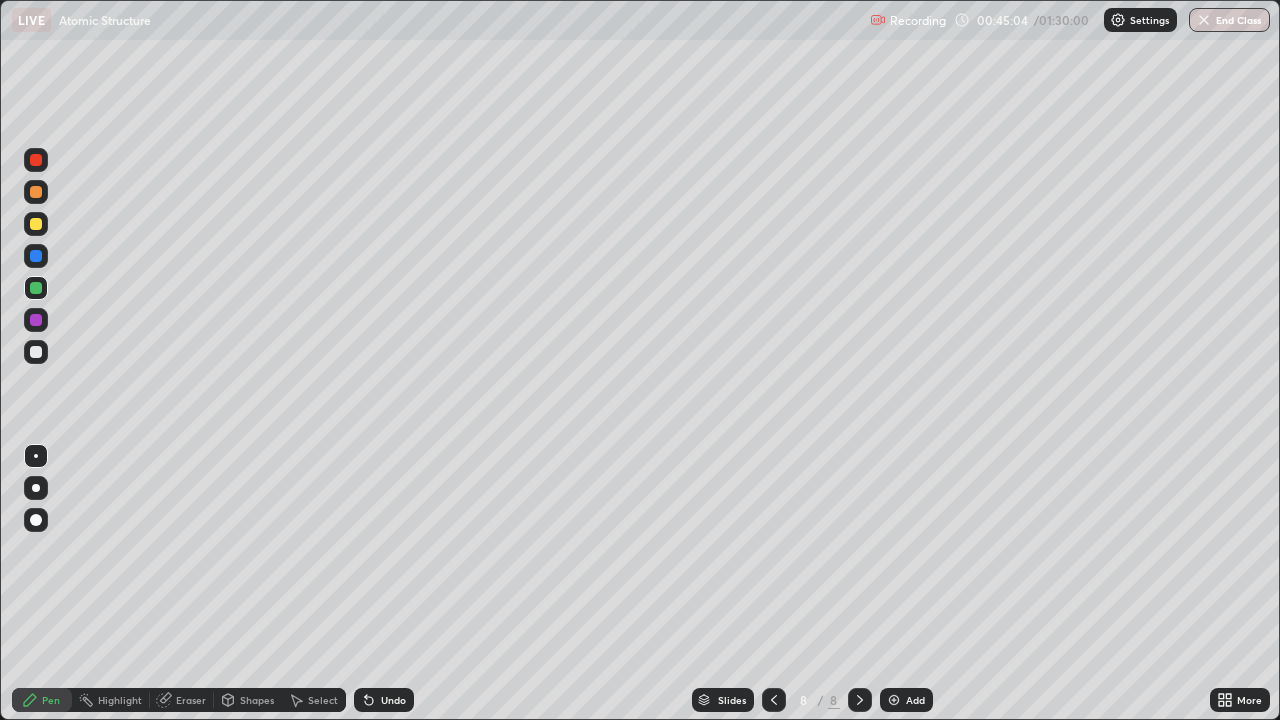 click on "Undo" at bounding box center (384, 700) 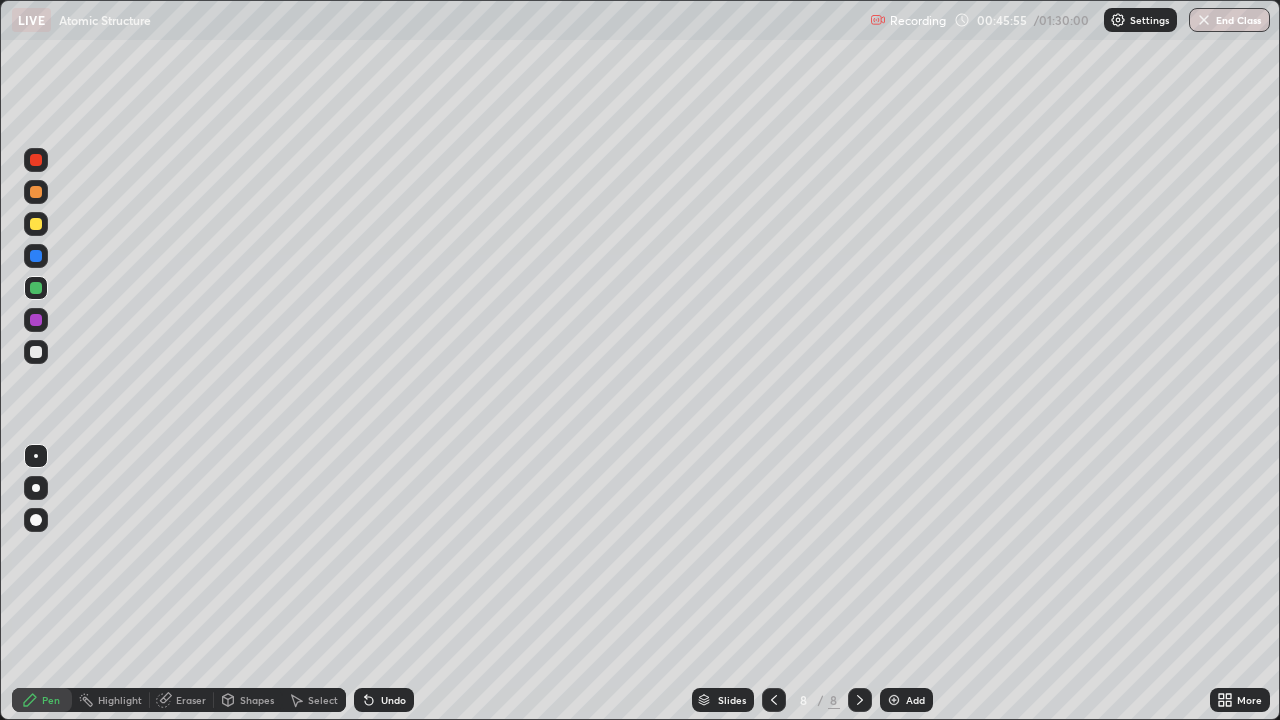 click at bounding box center (36, 320) 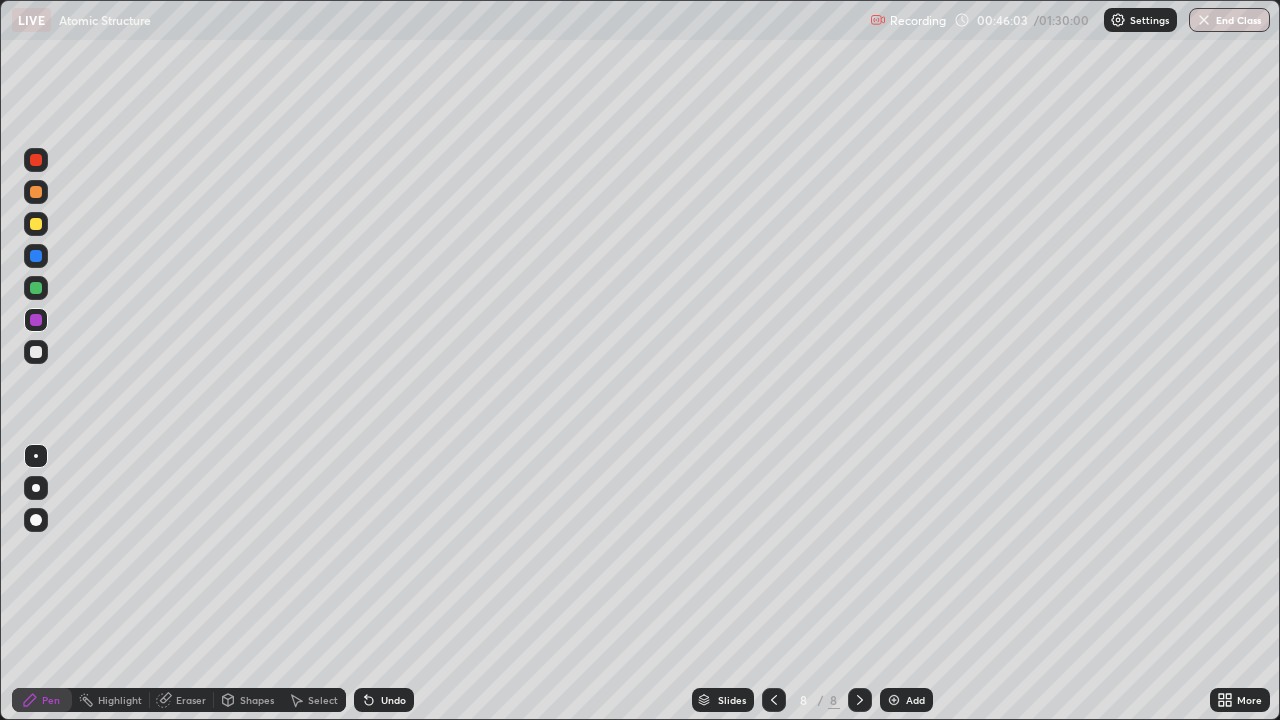 click on "Undo" at bounding box center [393, 700] 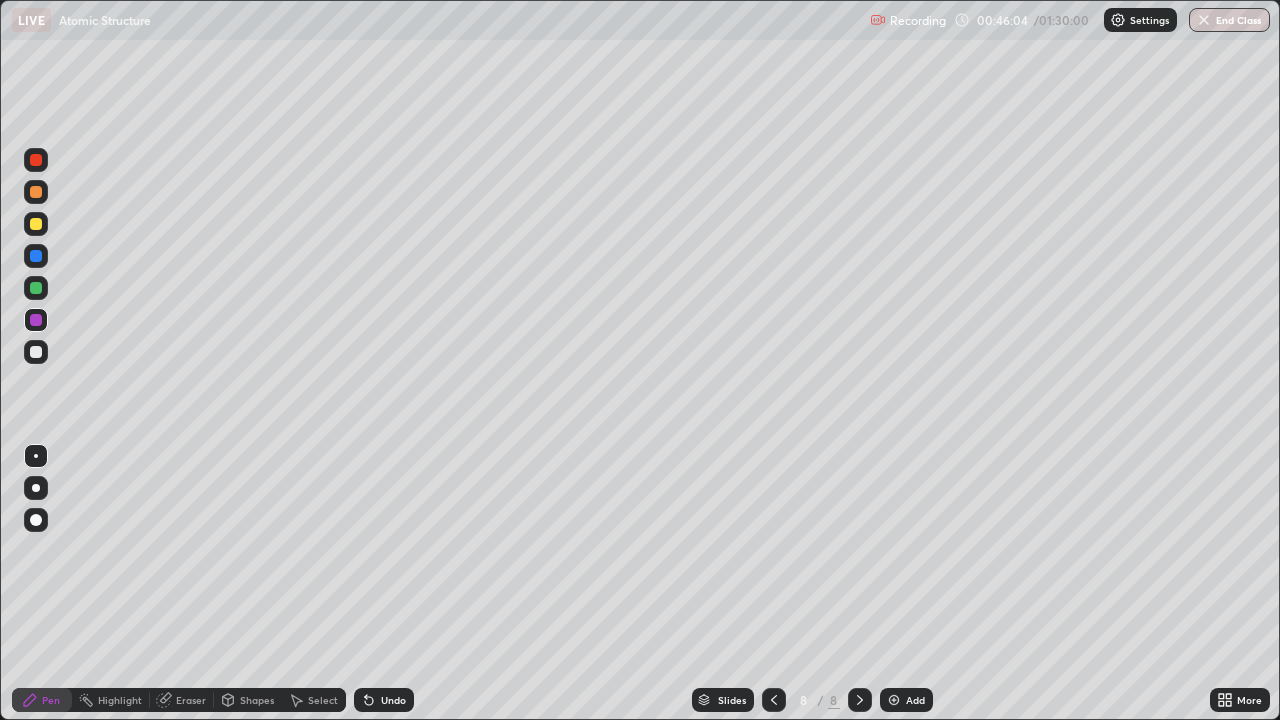 click on "Undo" at bounding box center (393, 700) 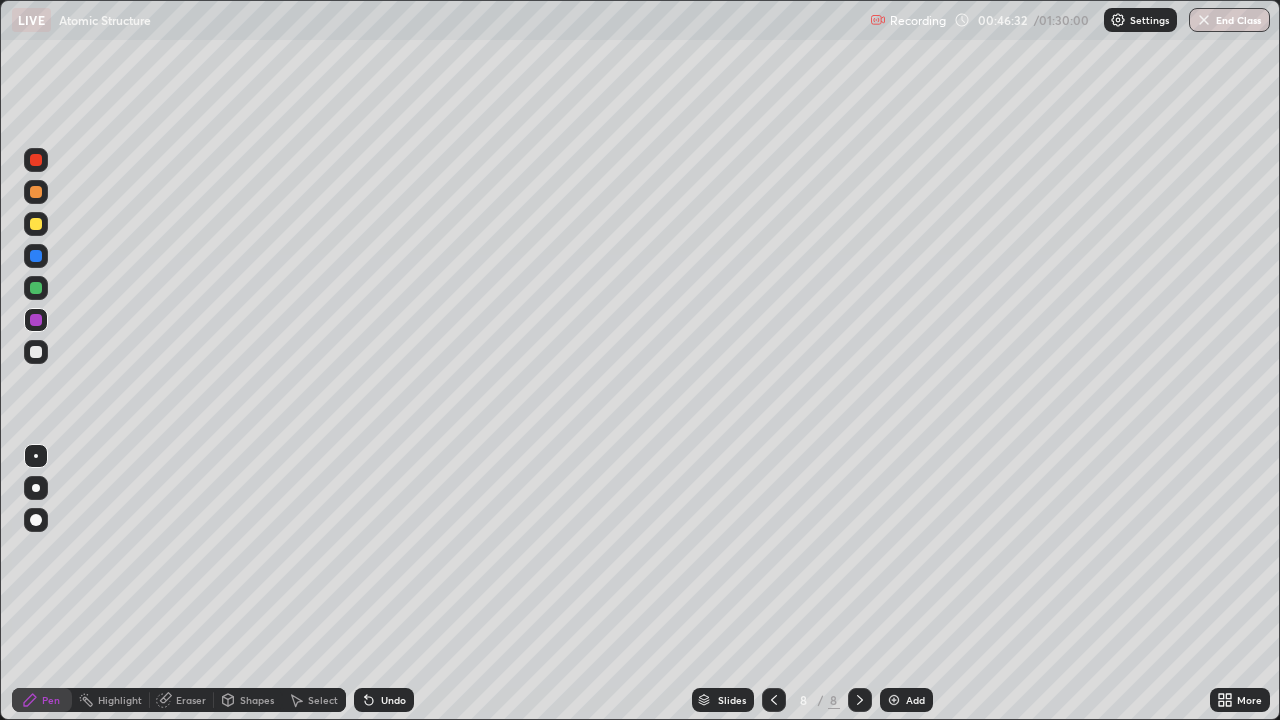 click at bounding box center [36, 352] 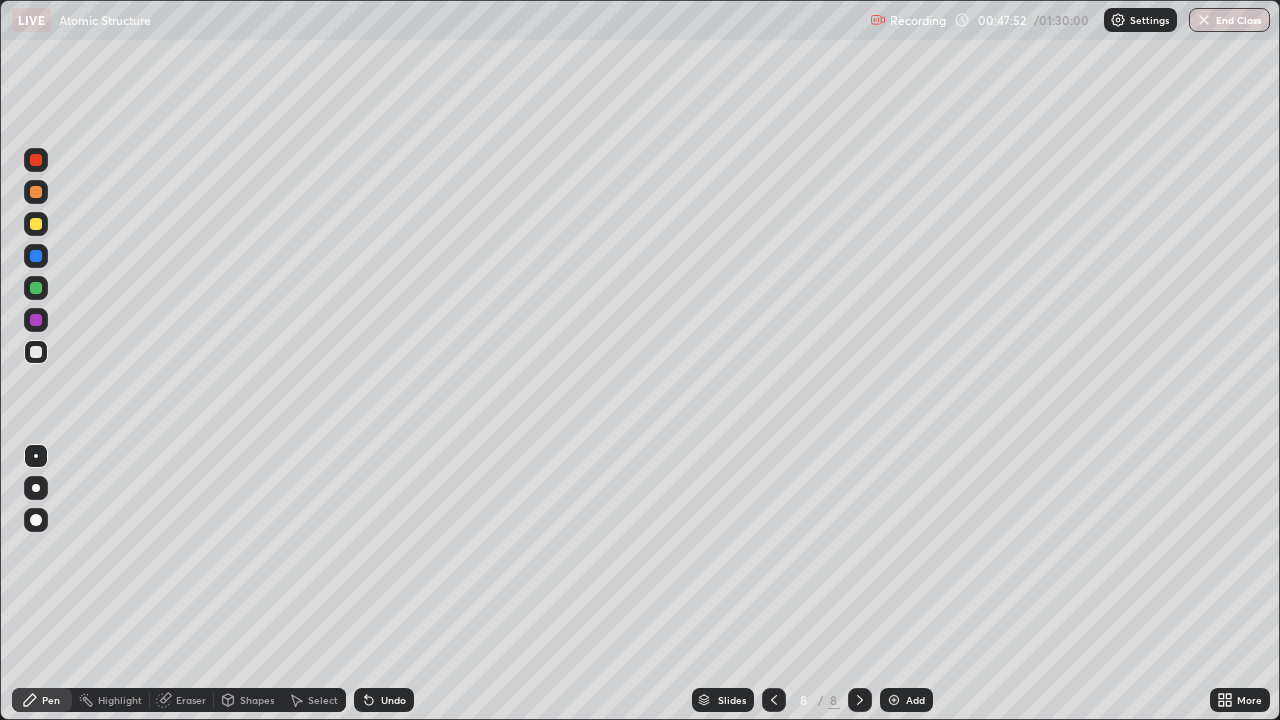 click at bounding box center (36, 288) 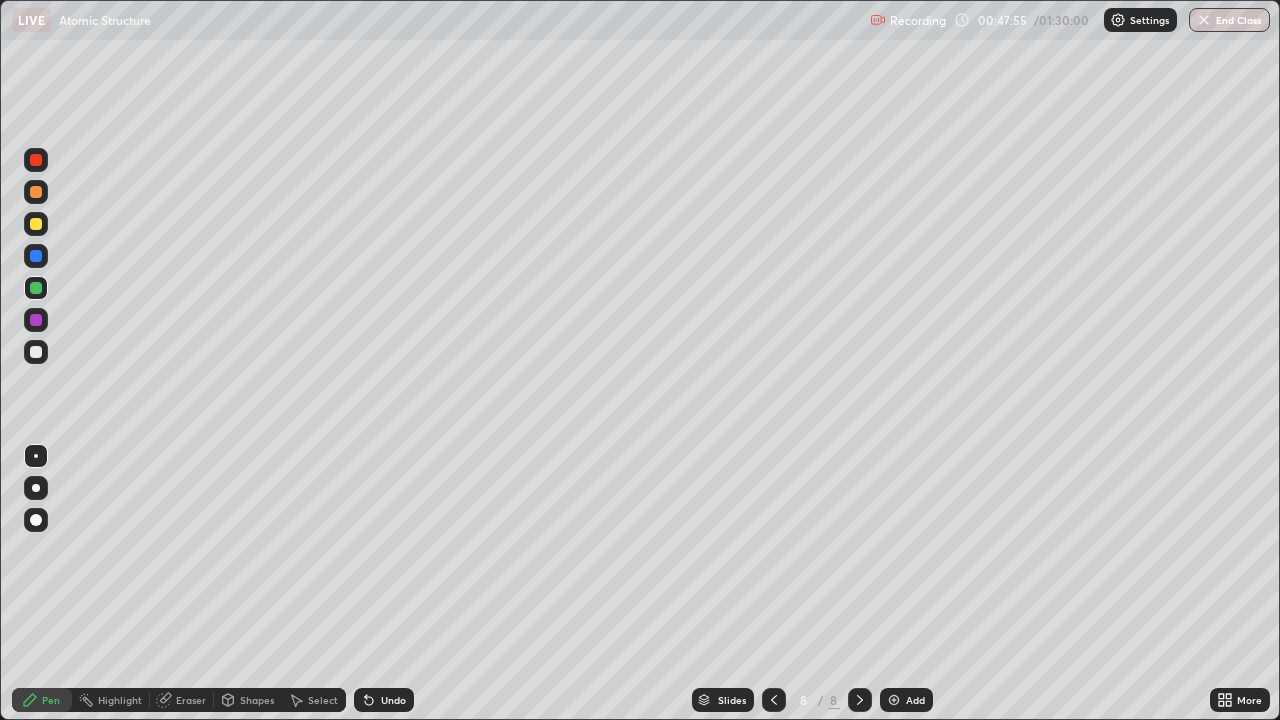 click at bounding box center [36, 224] 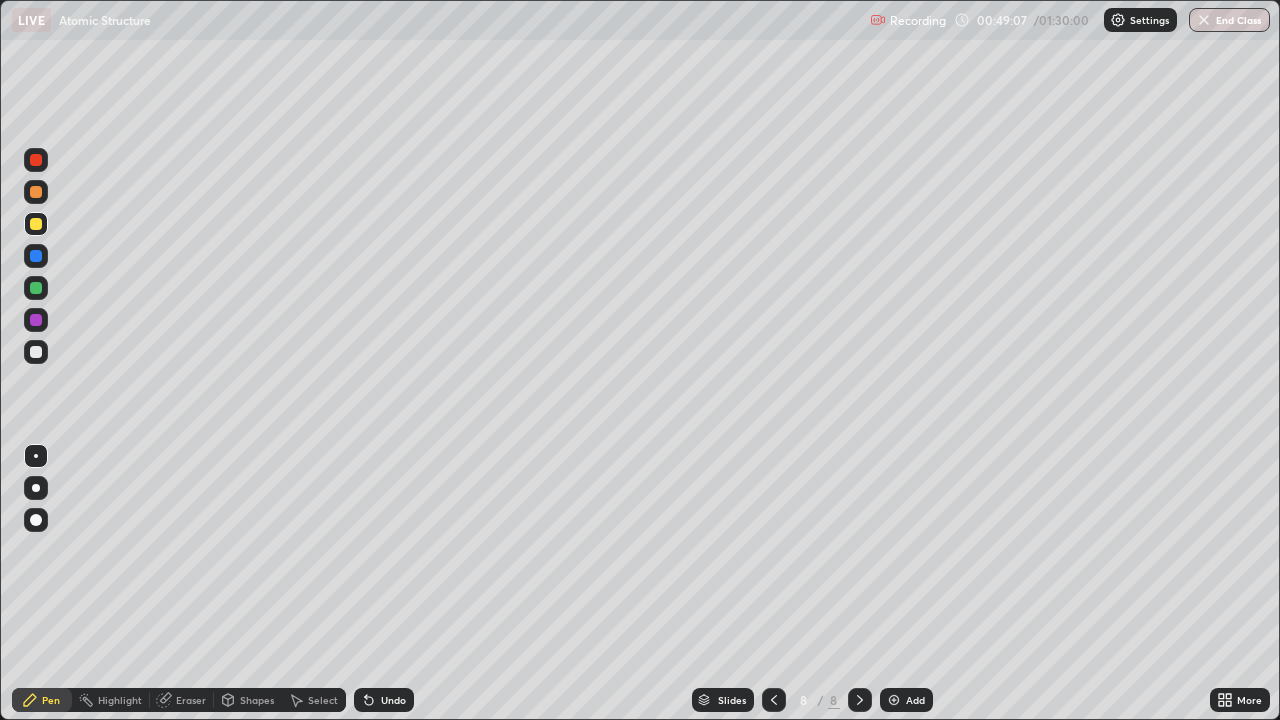 click on "Undo" at bounding box center (393, 700) 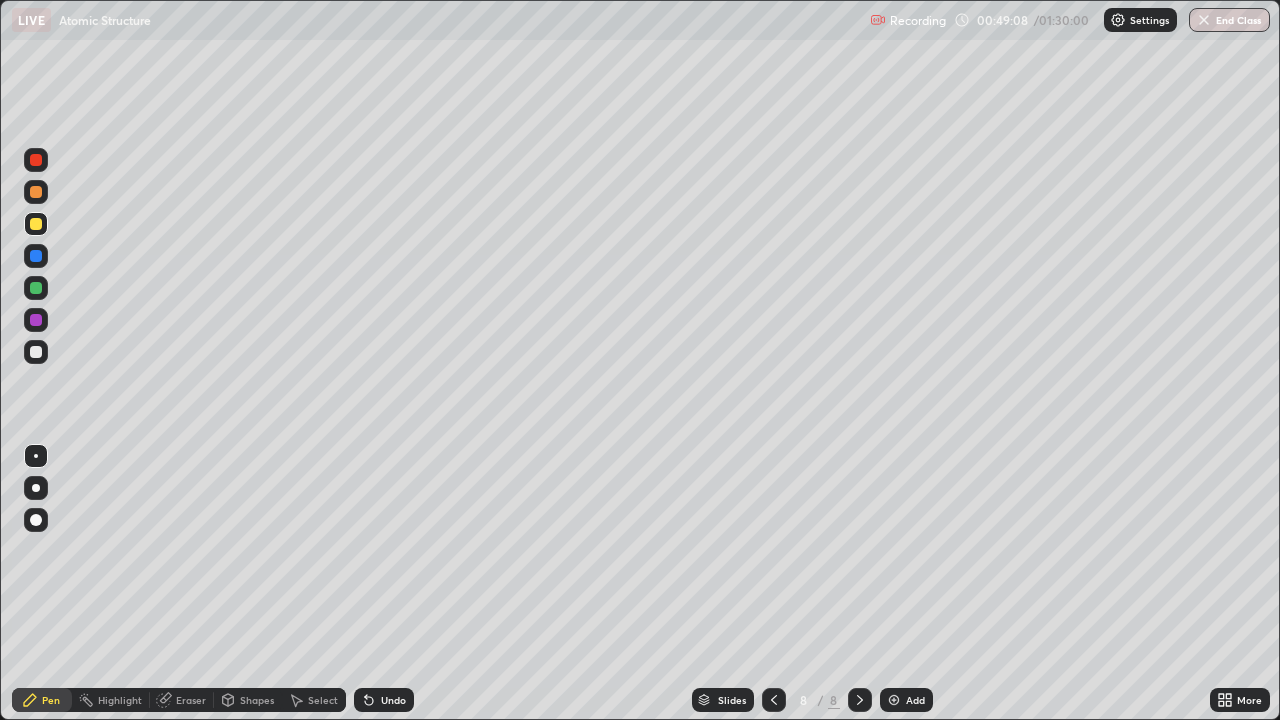 click on "Undo" at bounding box center (384, 700) 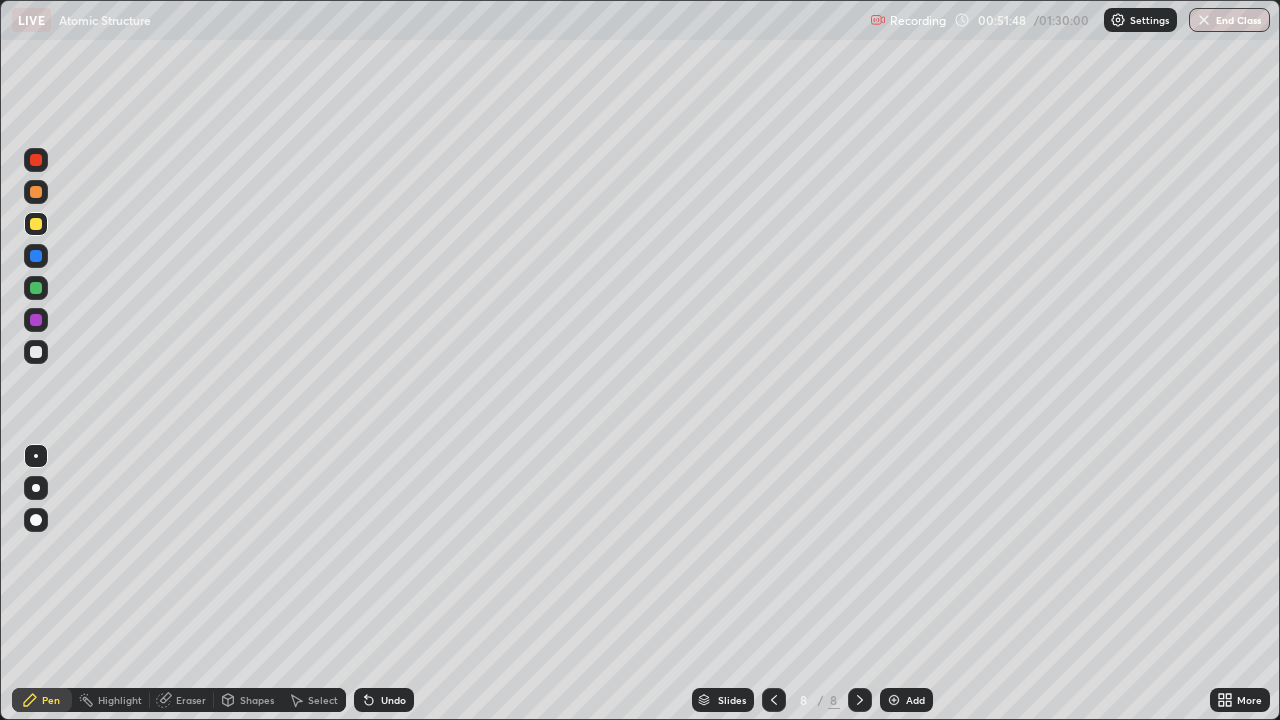 click 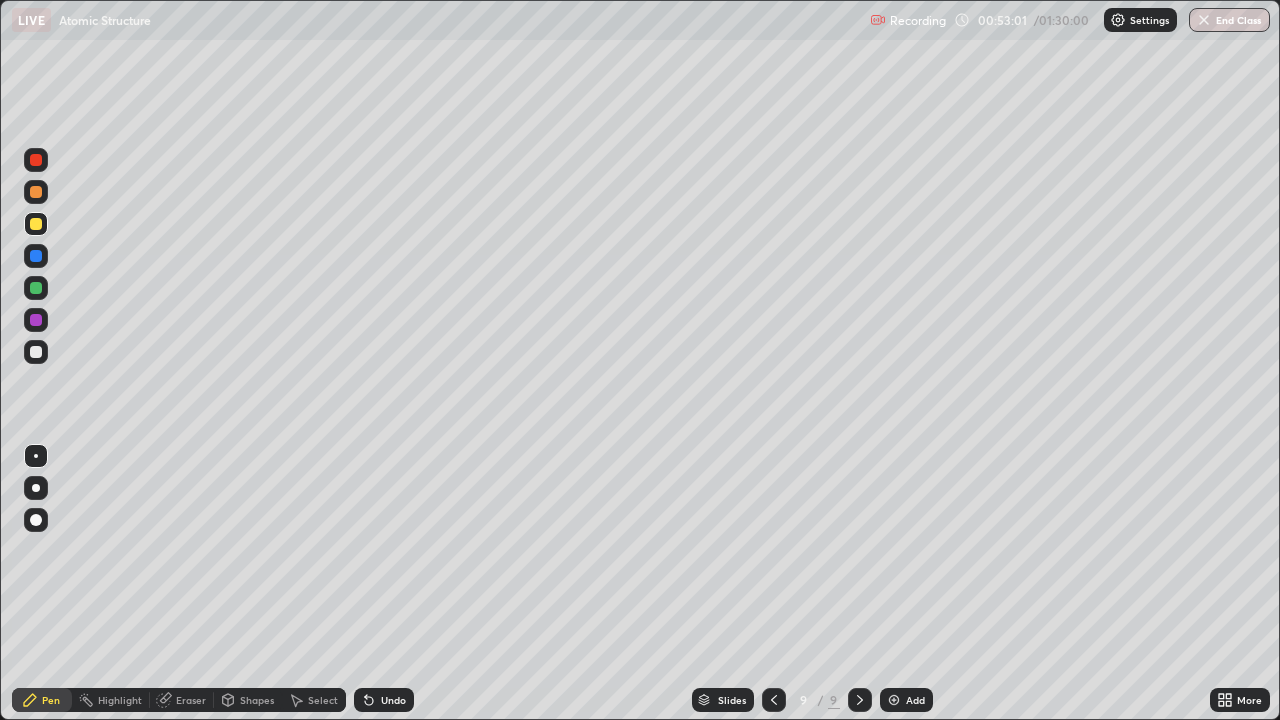 click on "Undo" at bounding box center [384, 700] 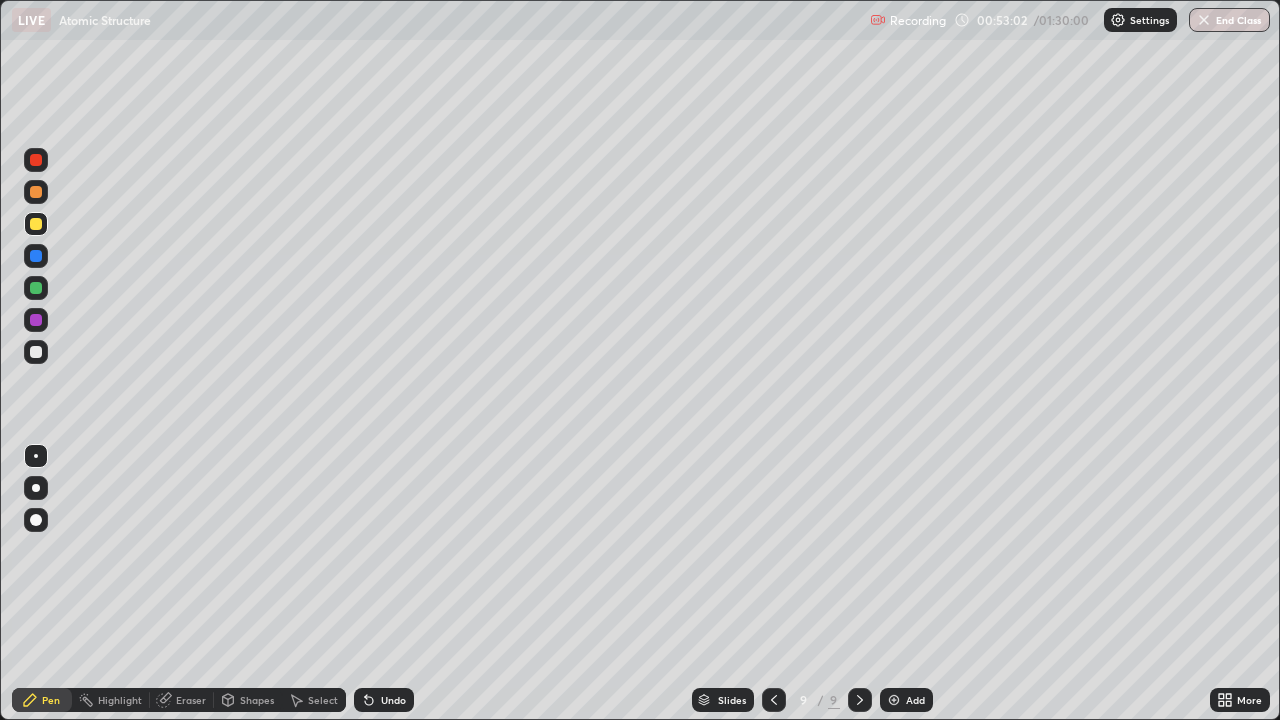 click on "Undo" at bounding box center [384, 700] 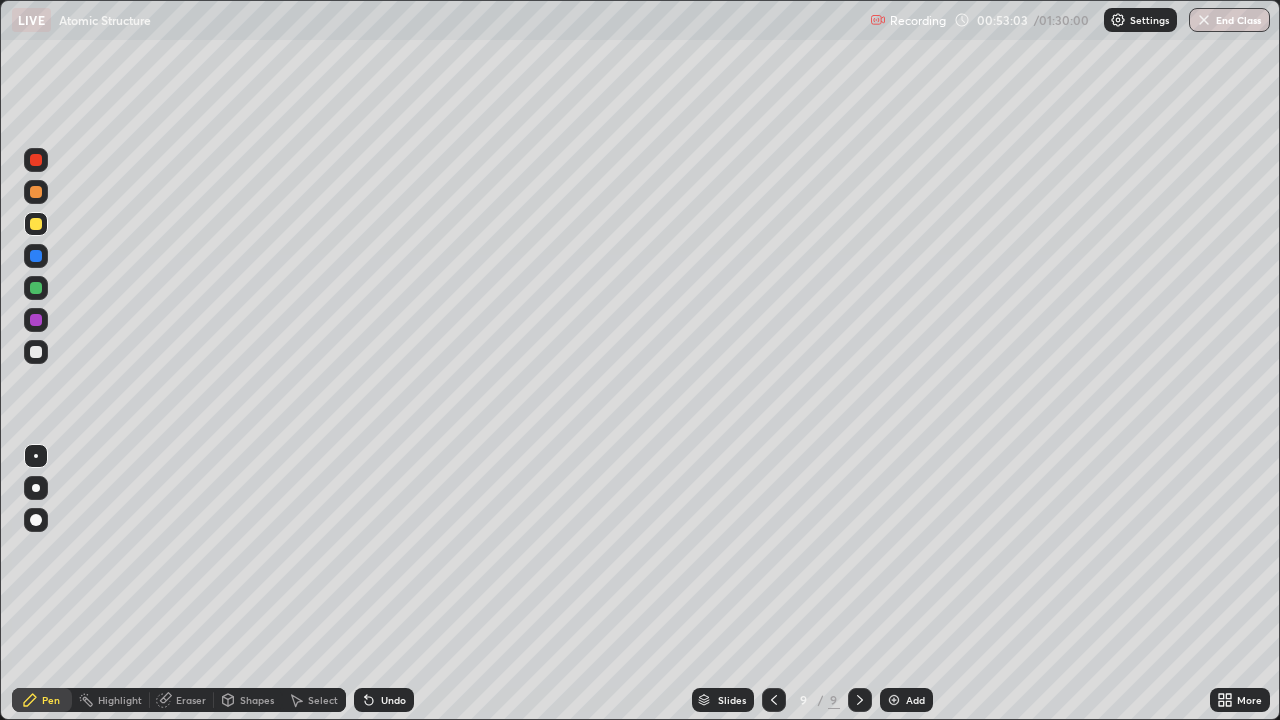 click on "Undo" at bounding box center (393, 700) 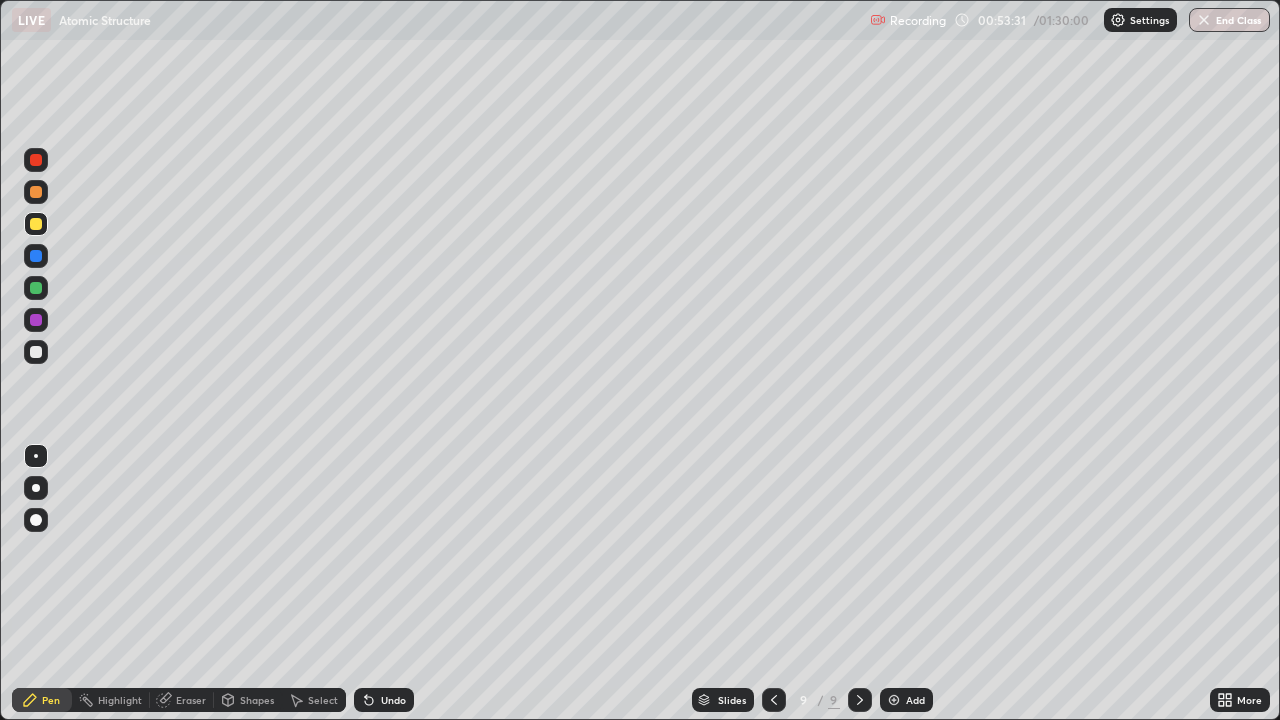 click at bounding box center (36, 192) 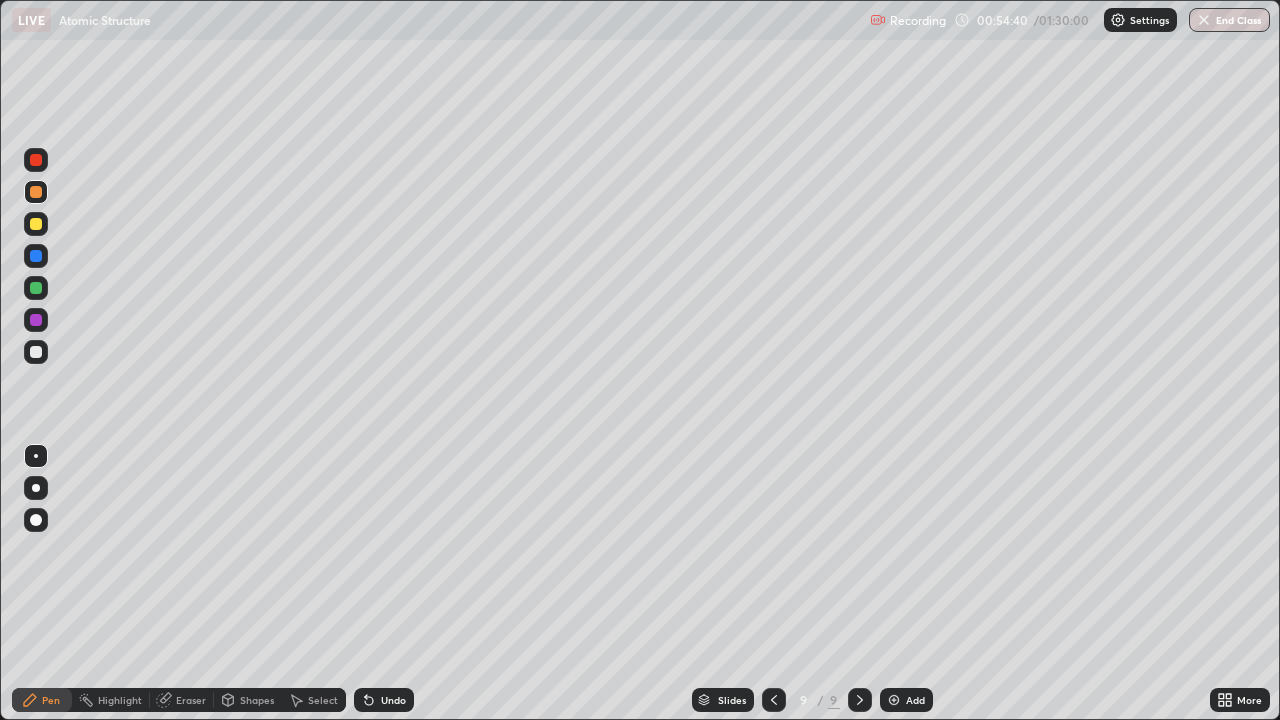 click at bounding box center [36, 288] 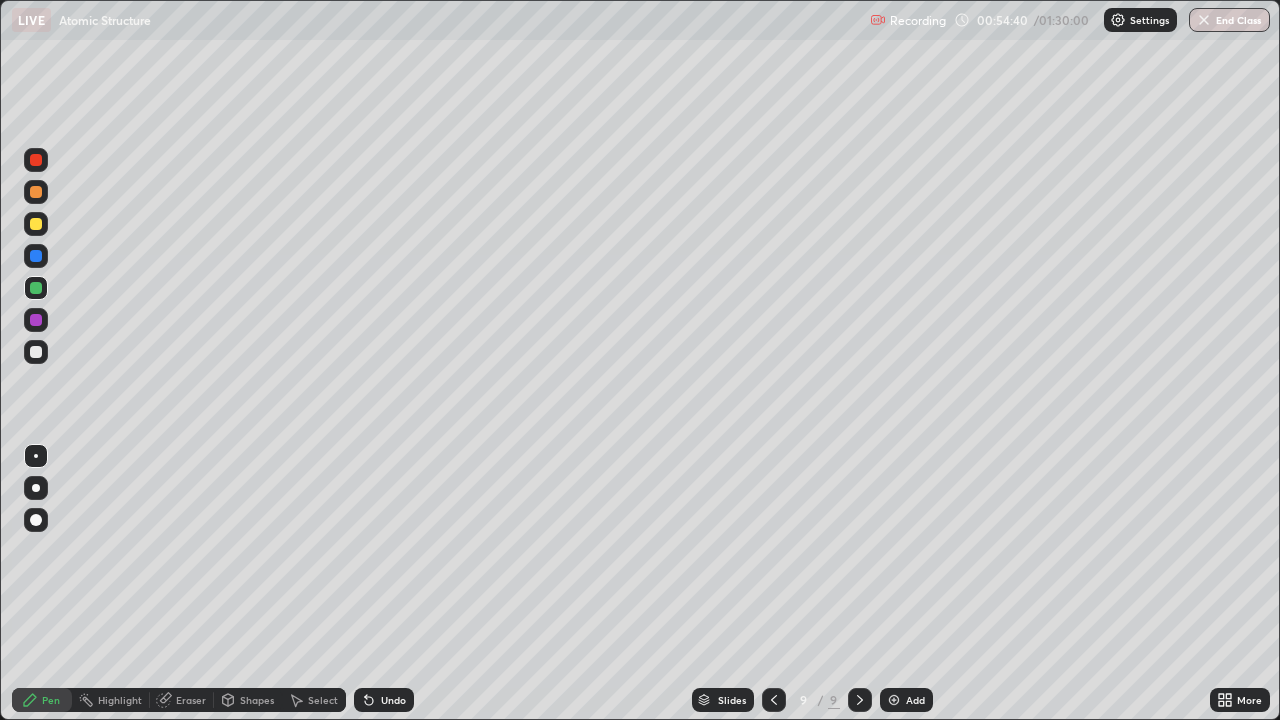 click at bounding box center [36, 320] 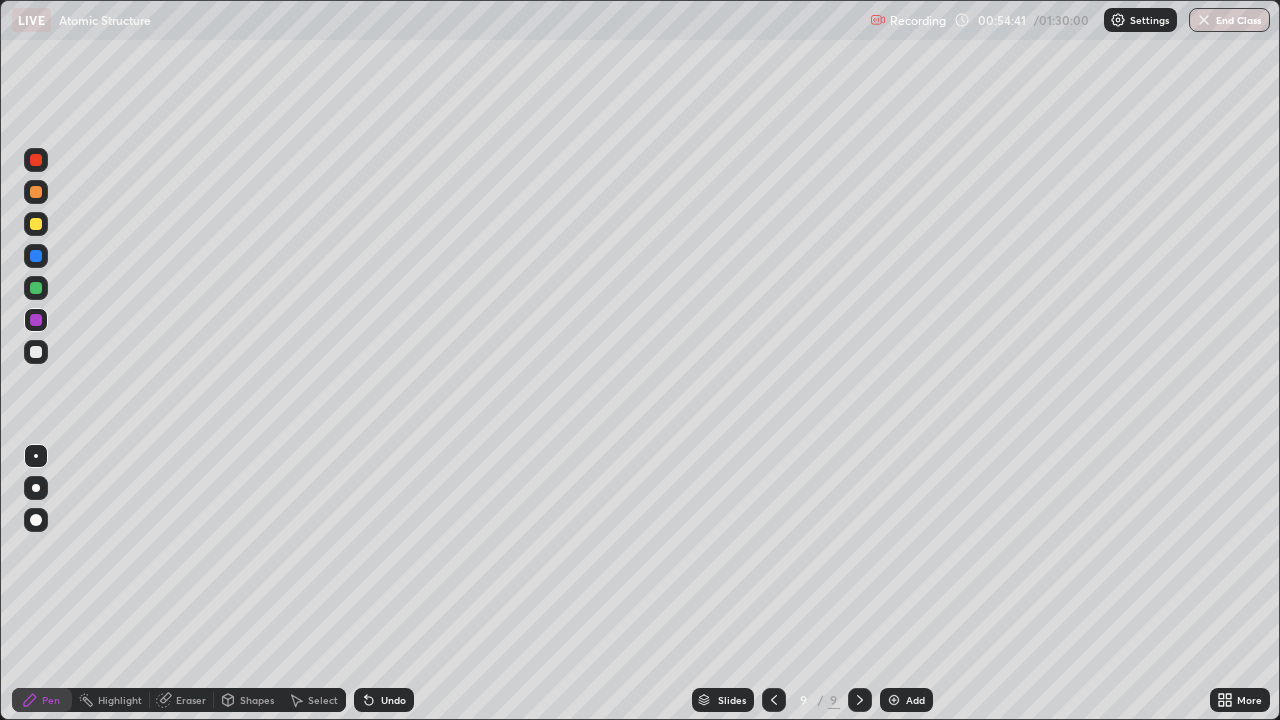 click at bounding box center (36, 320) 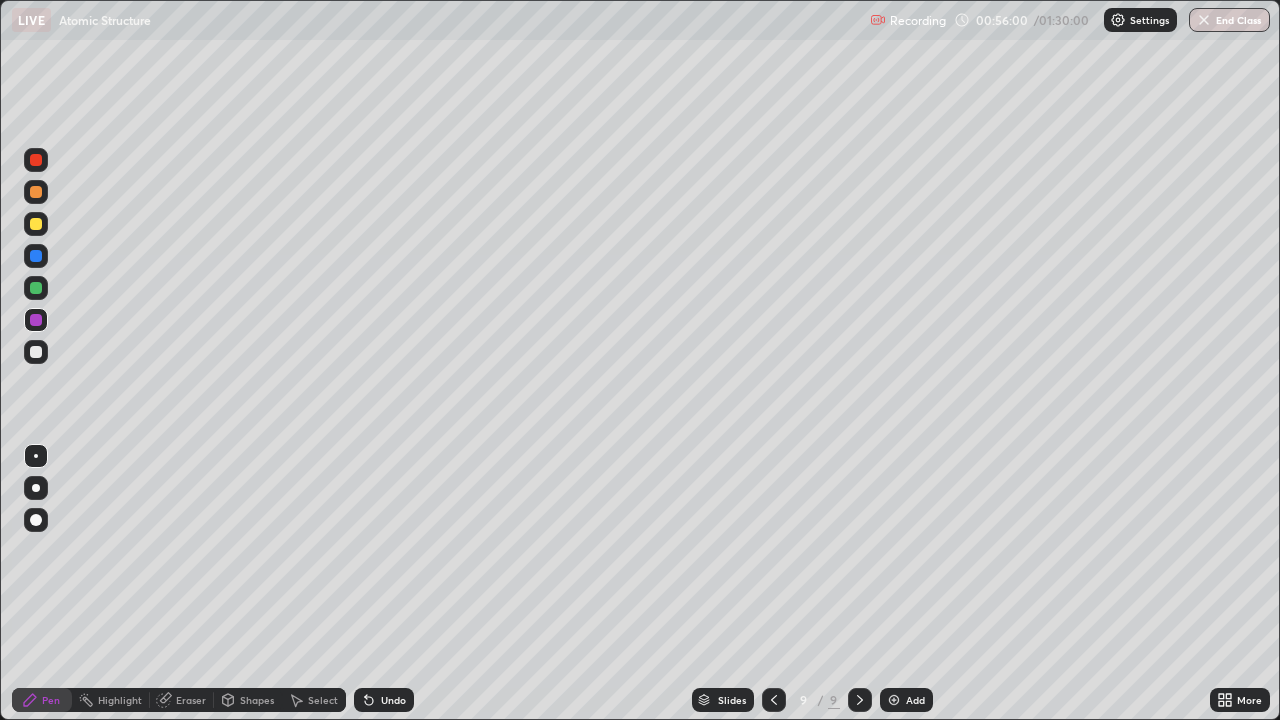 click on "Undo" at bounding box center [393, 700] 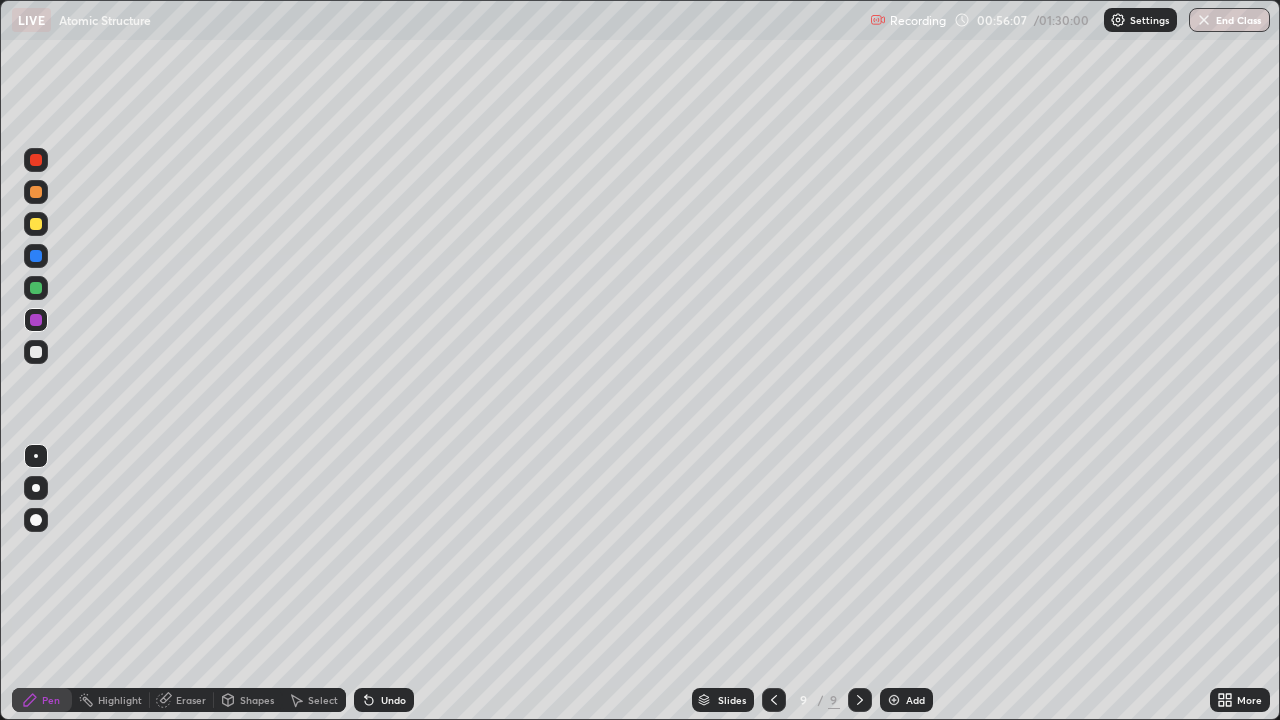 click on "Undo" at bounding box center [384, 700] 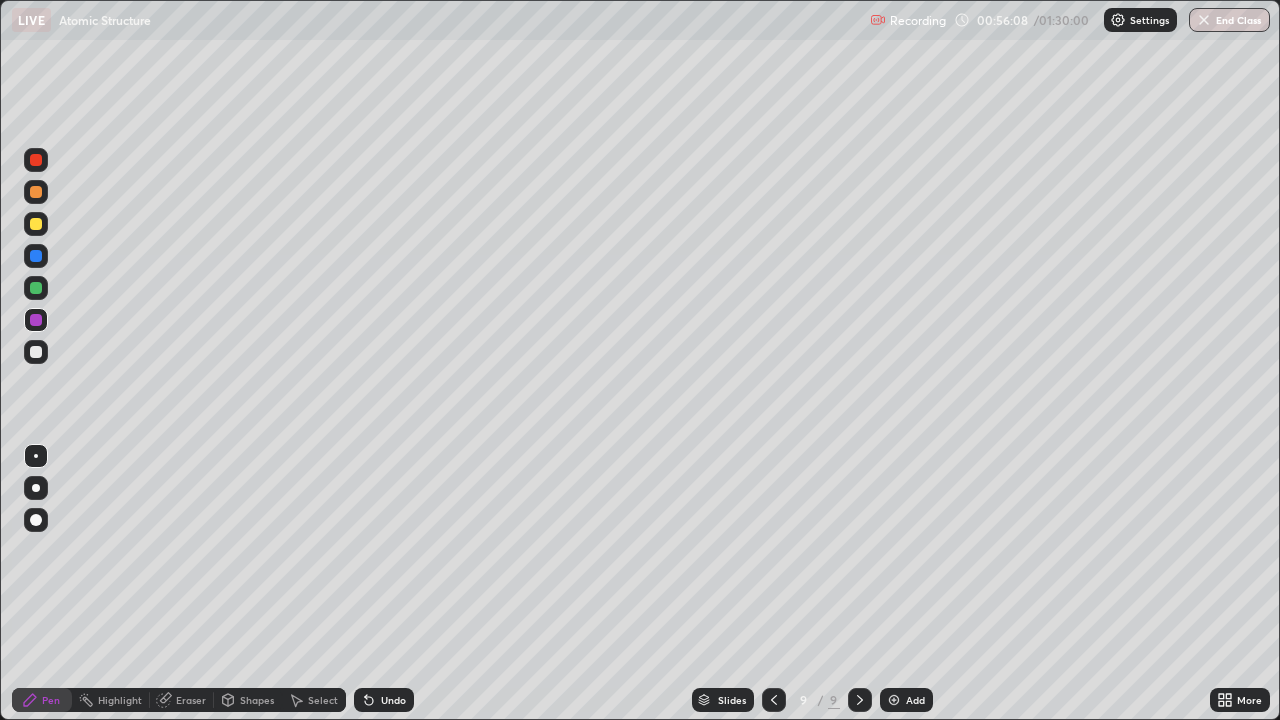 click on "Undo" at bounding box center (384, 700) 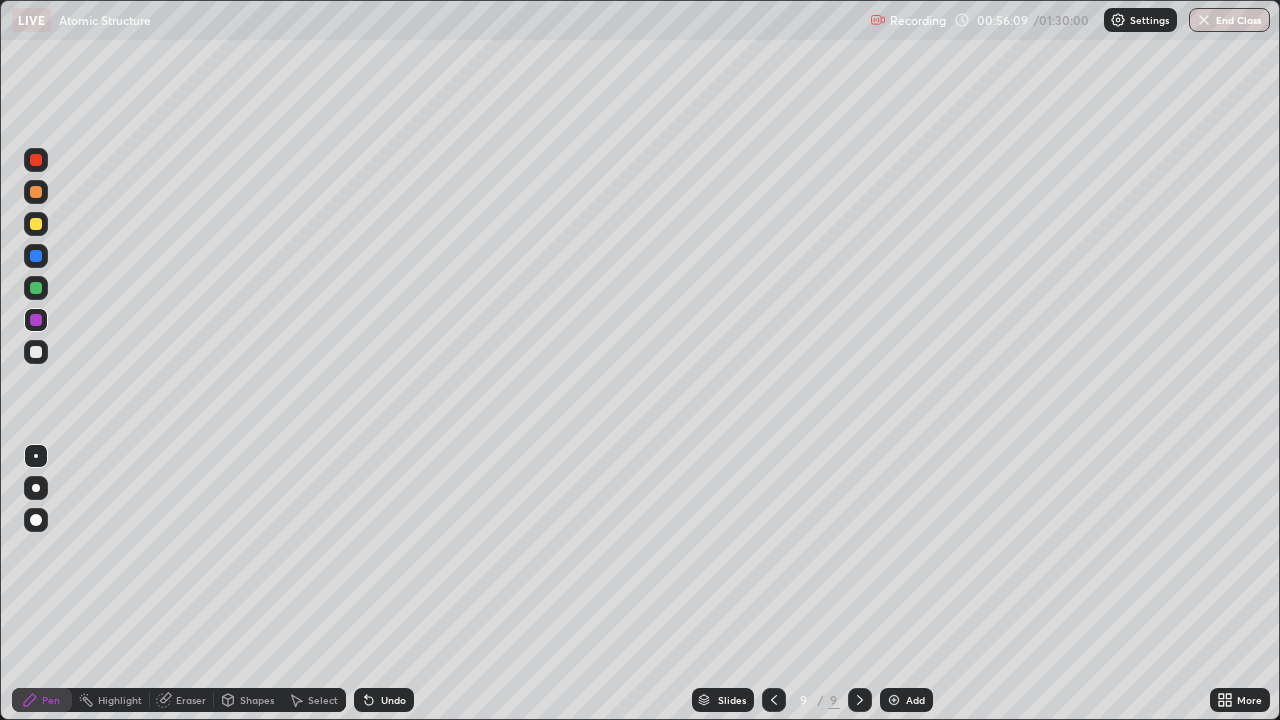 click on "Undo" at bounding box center (384, 700) 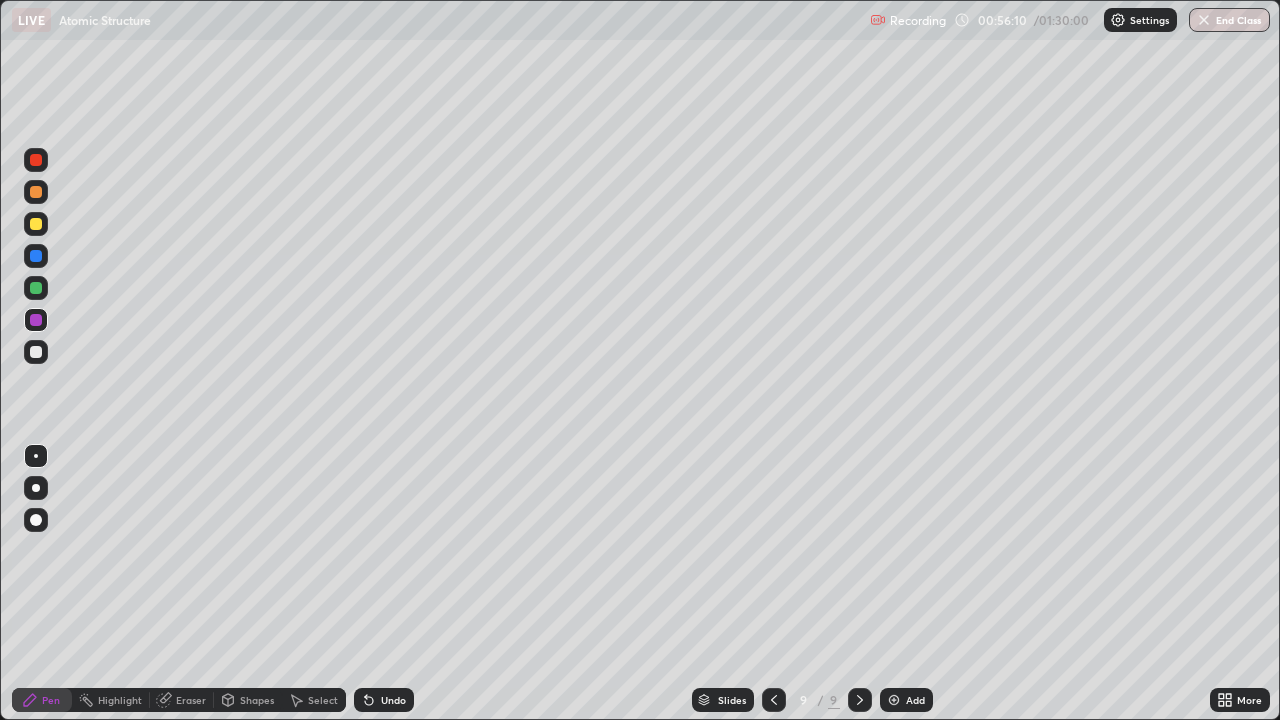 click on "Undo" at bounding box center (384, 700) 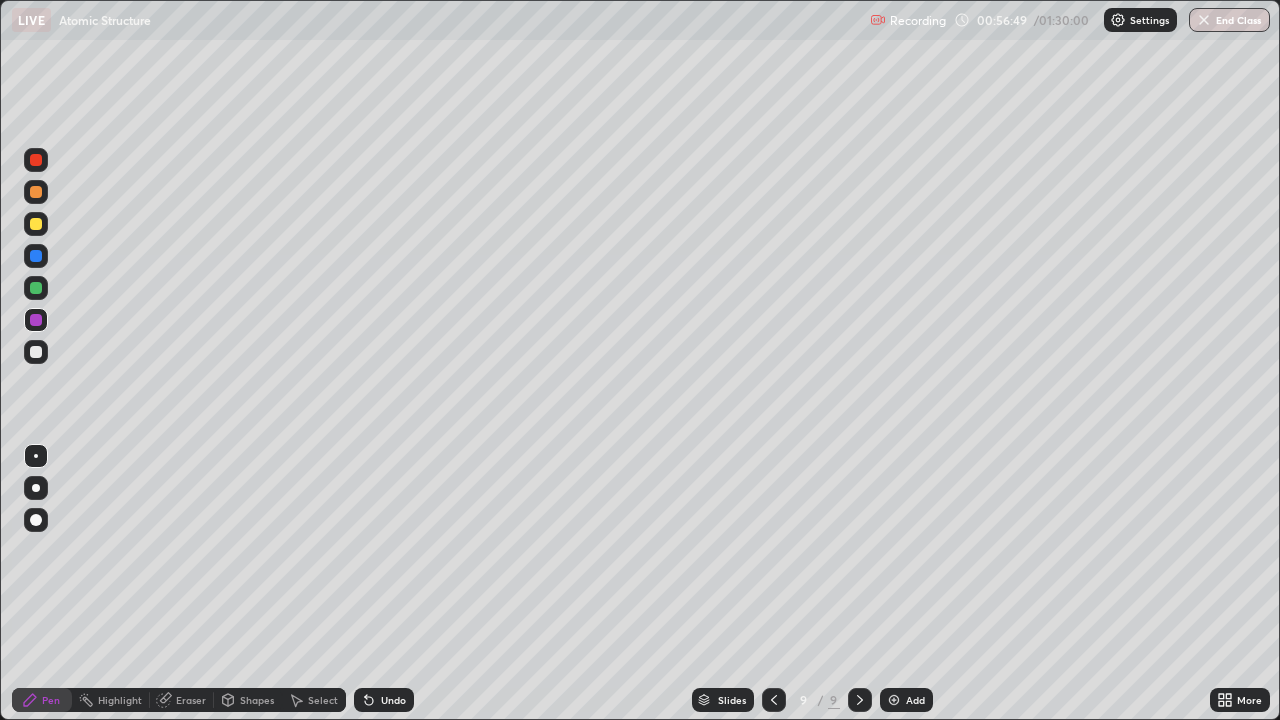 click at bounding box center [36, 352] 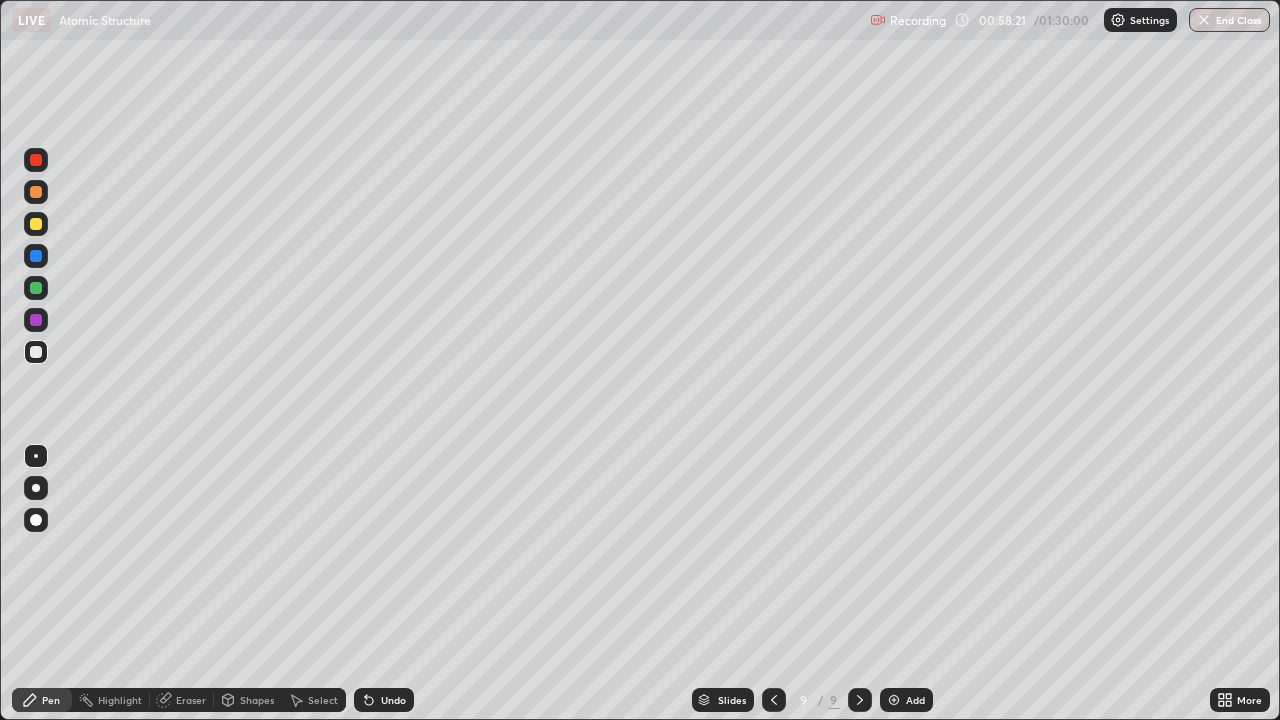 click at bounding box center [36, 352] 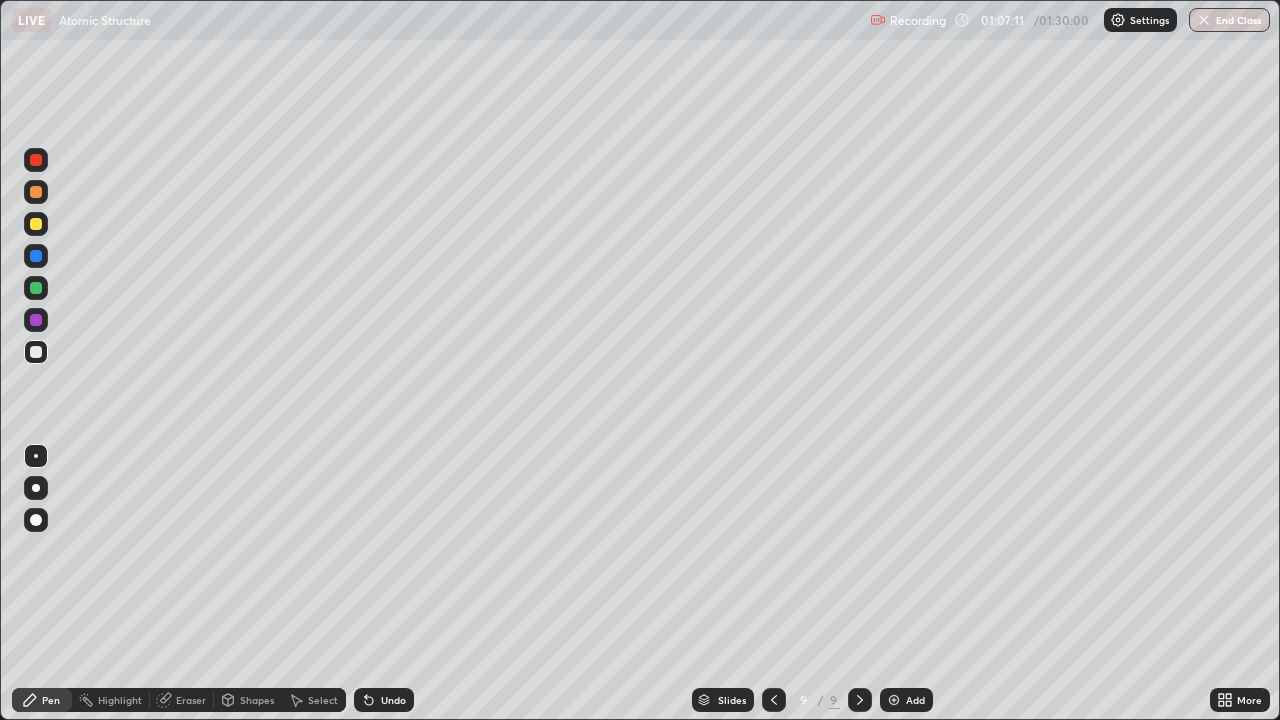click at bounding box center [894, 700] 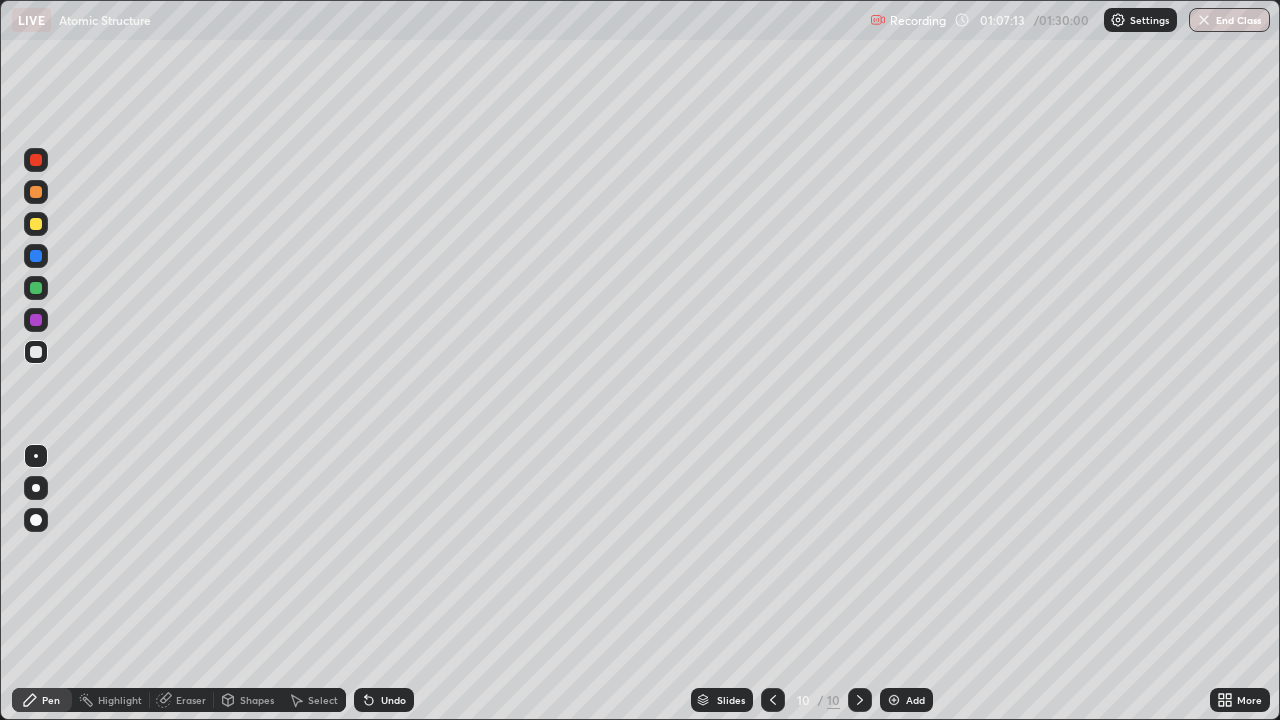 click at bounding box center [36, 224] 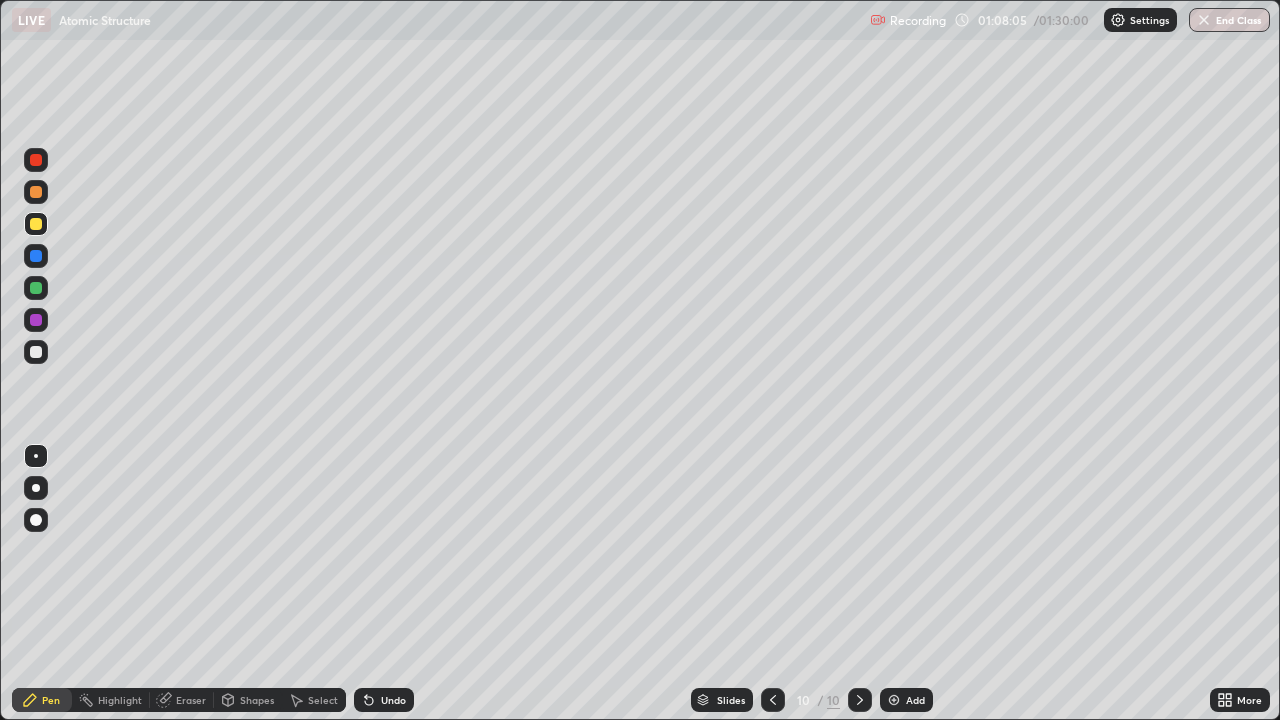 click at bounding box center [36, 352] 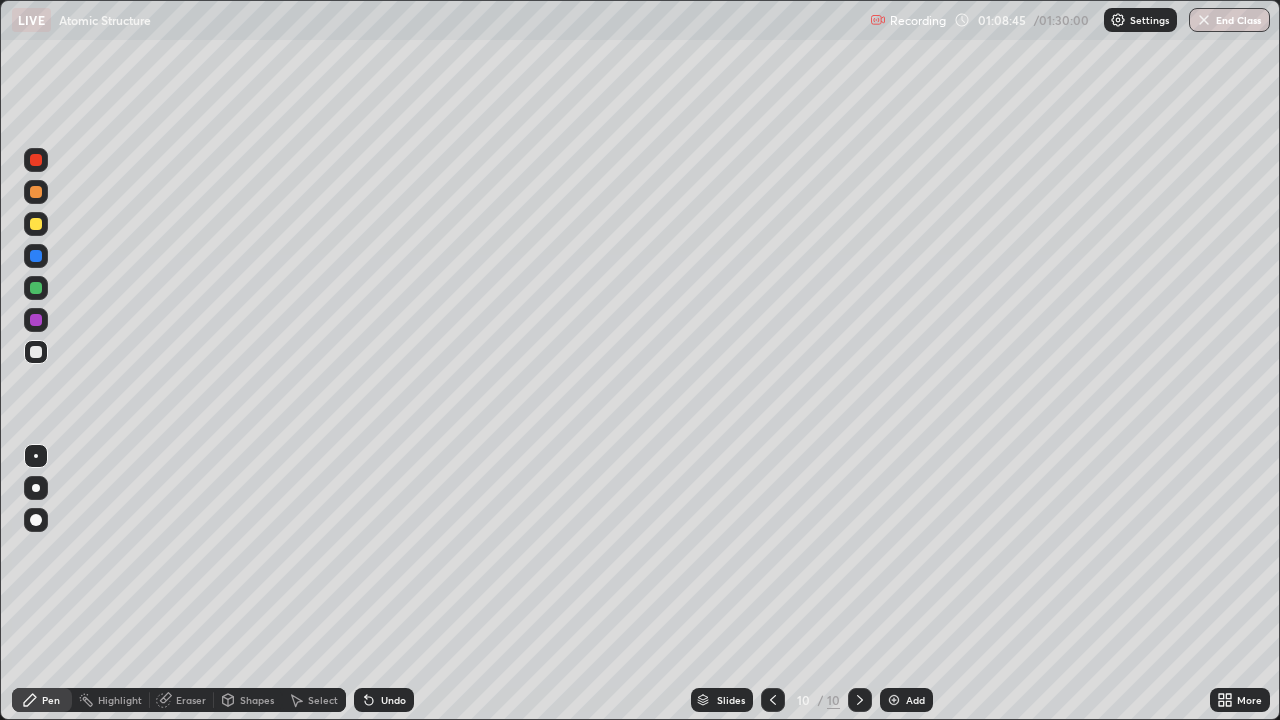 click at bounding box center (36, 256) 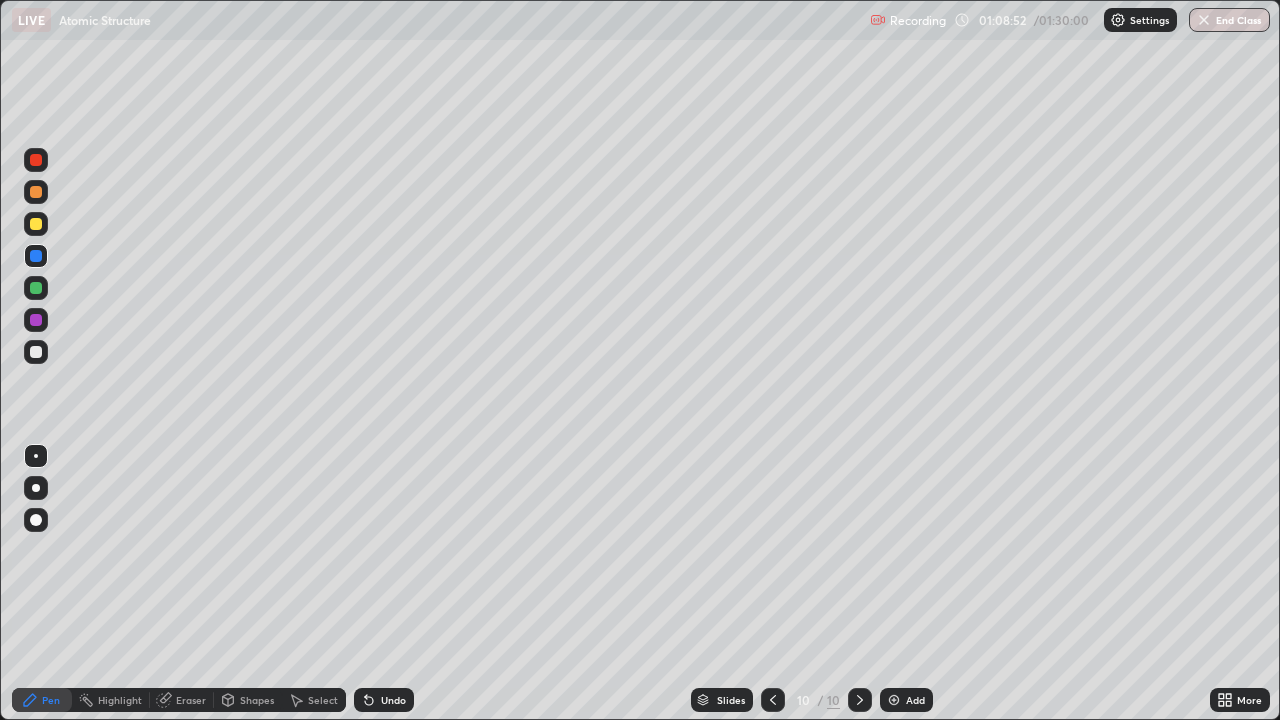 click on "Undo" at bounding box center (384, 700) 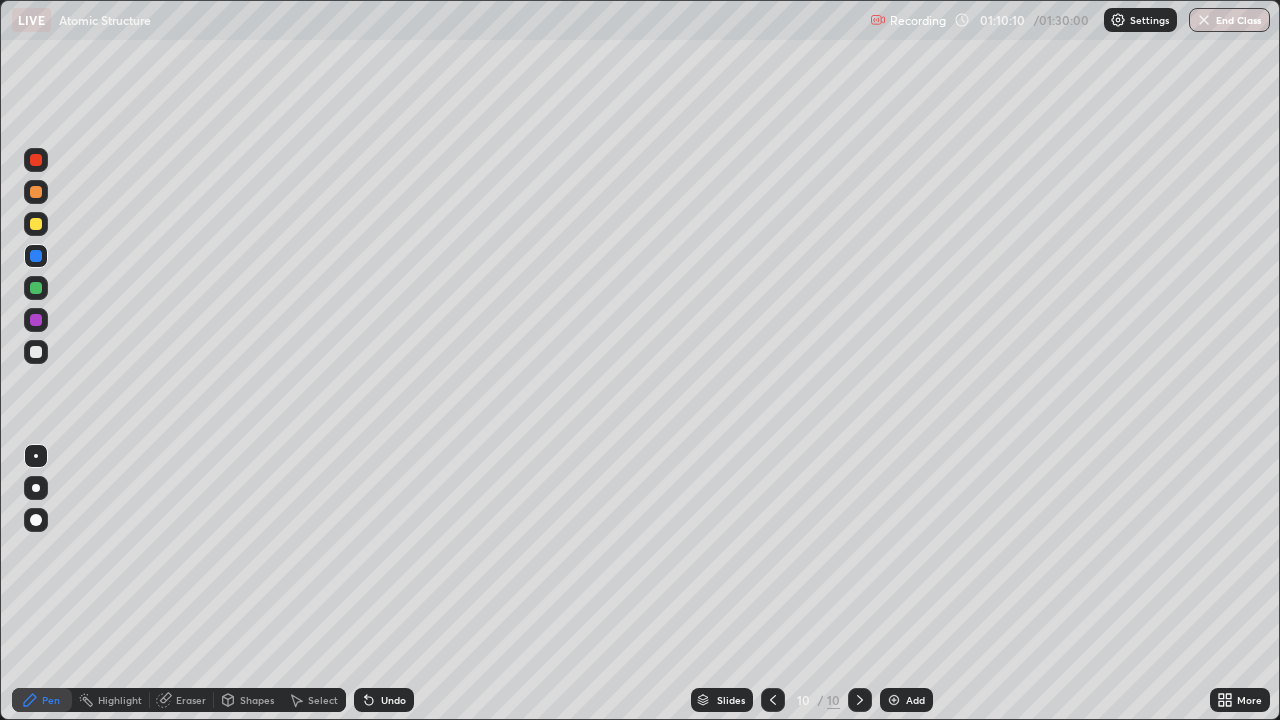 click on "Eraser" at bounding box center (191, 700) 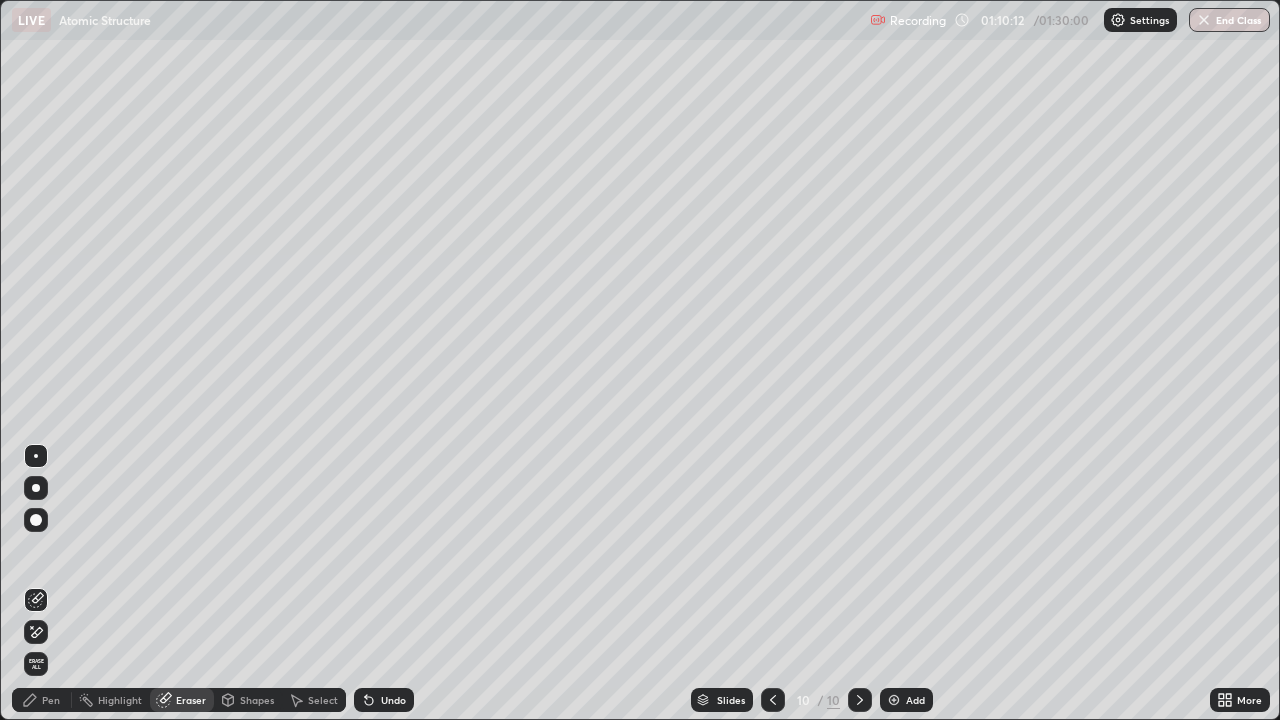 click on "Pen" at bounding box center [42, 700] 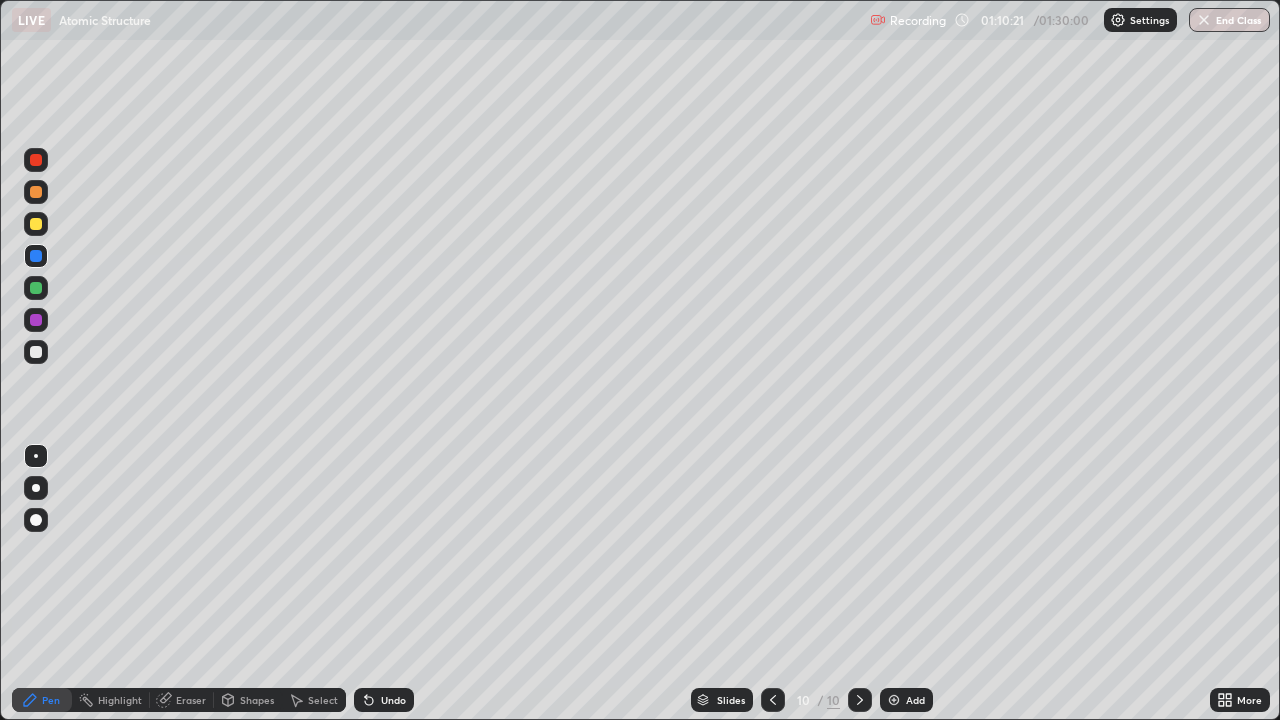 click on "Undo" at bounding box center (384, 700) 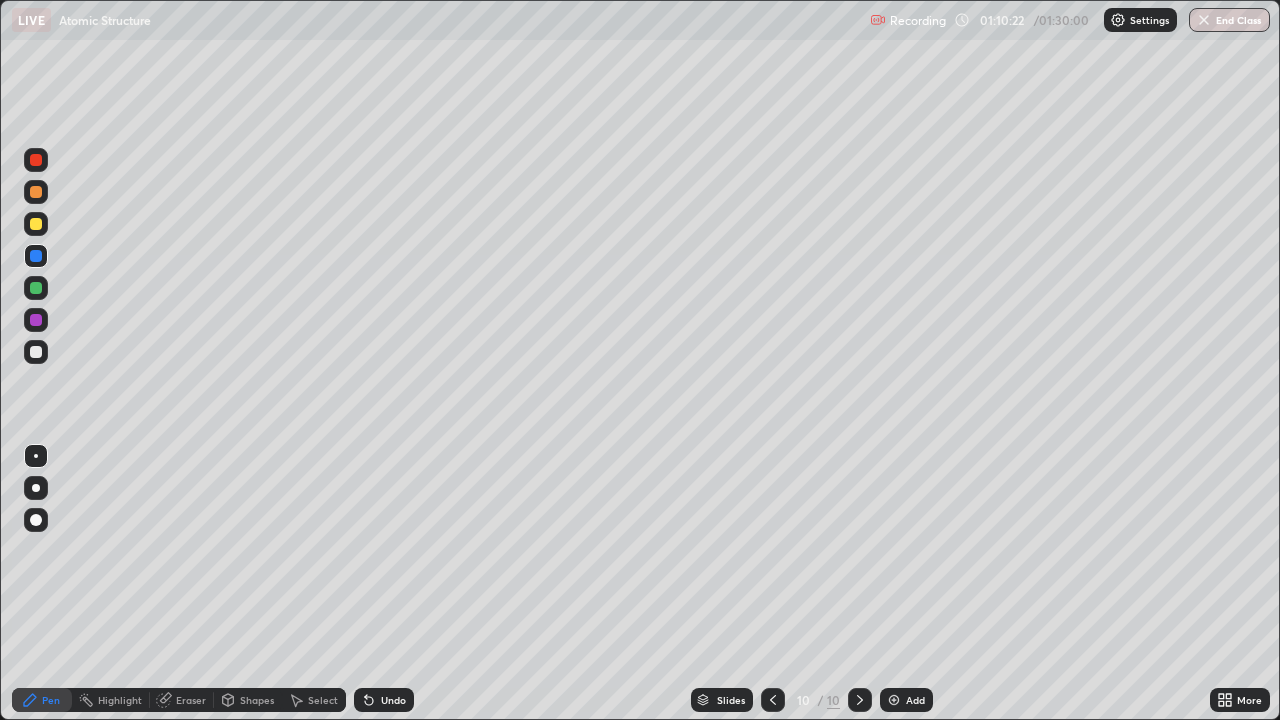click on "Undo" at bounding box center (393, 700) 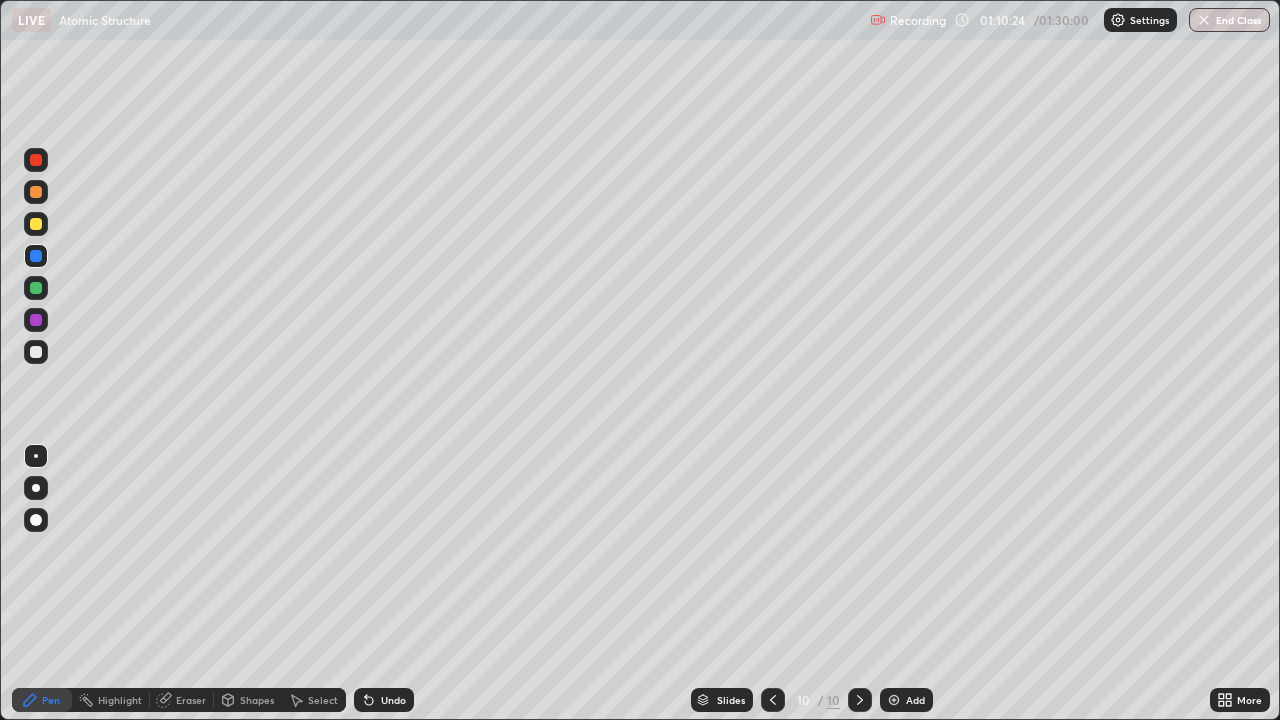 click on "Eraser" at bounding box center (182, 700) 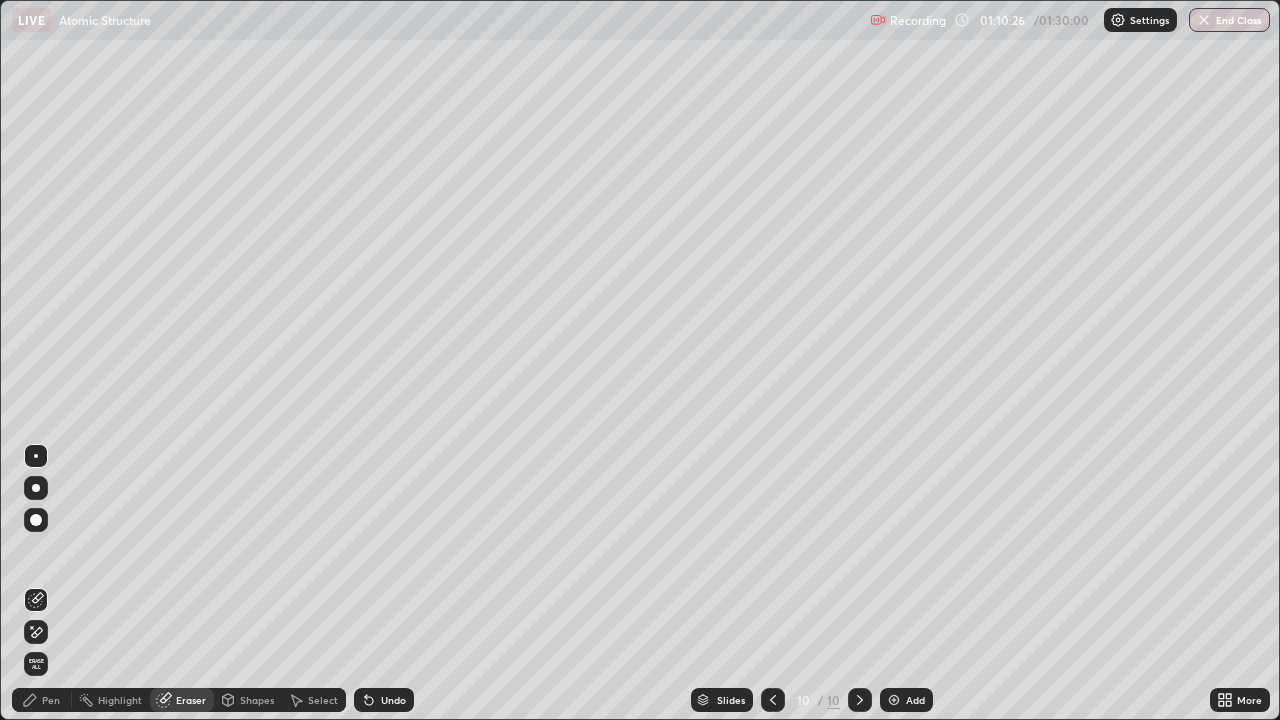 click on "Setting up your live class" at bounding box center [640, 360] 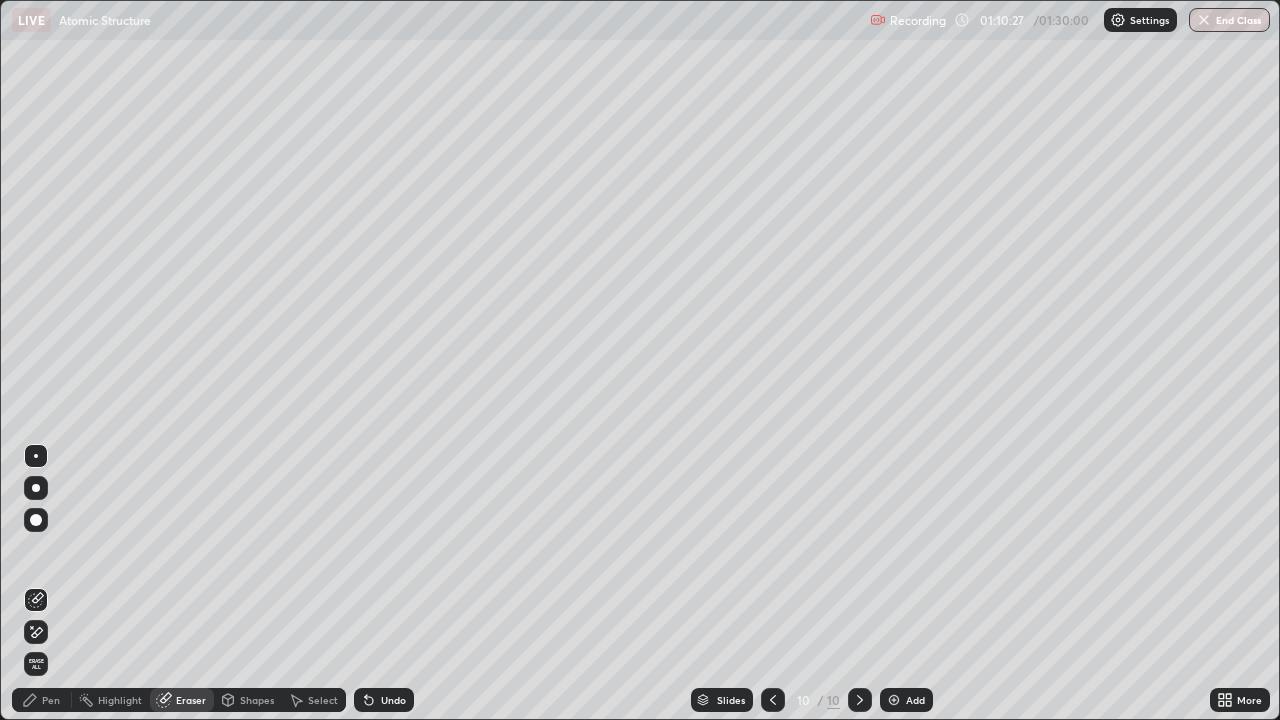 click 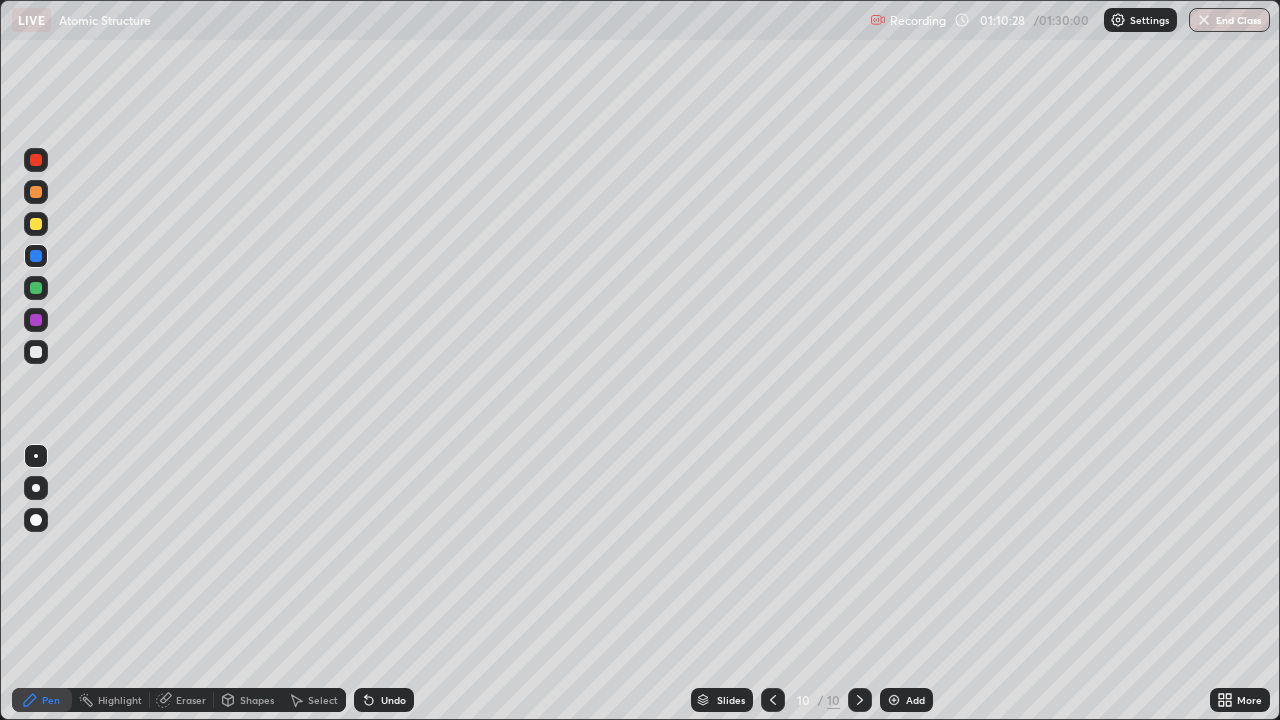 click at bounding box center [36, 352] 